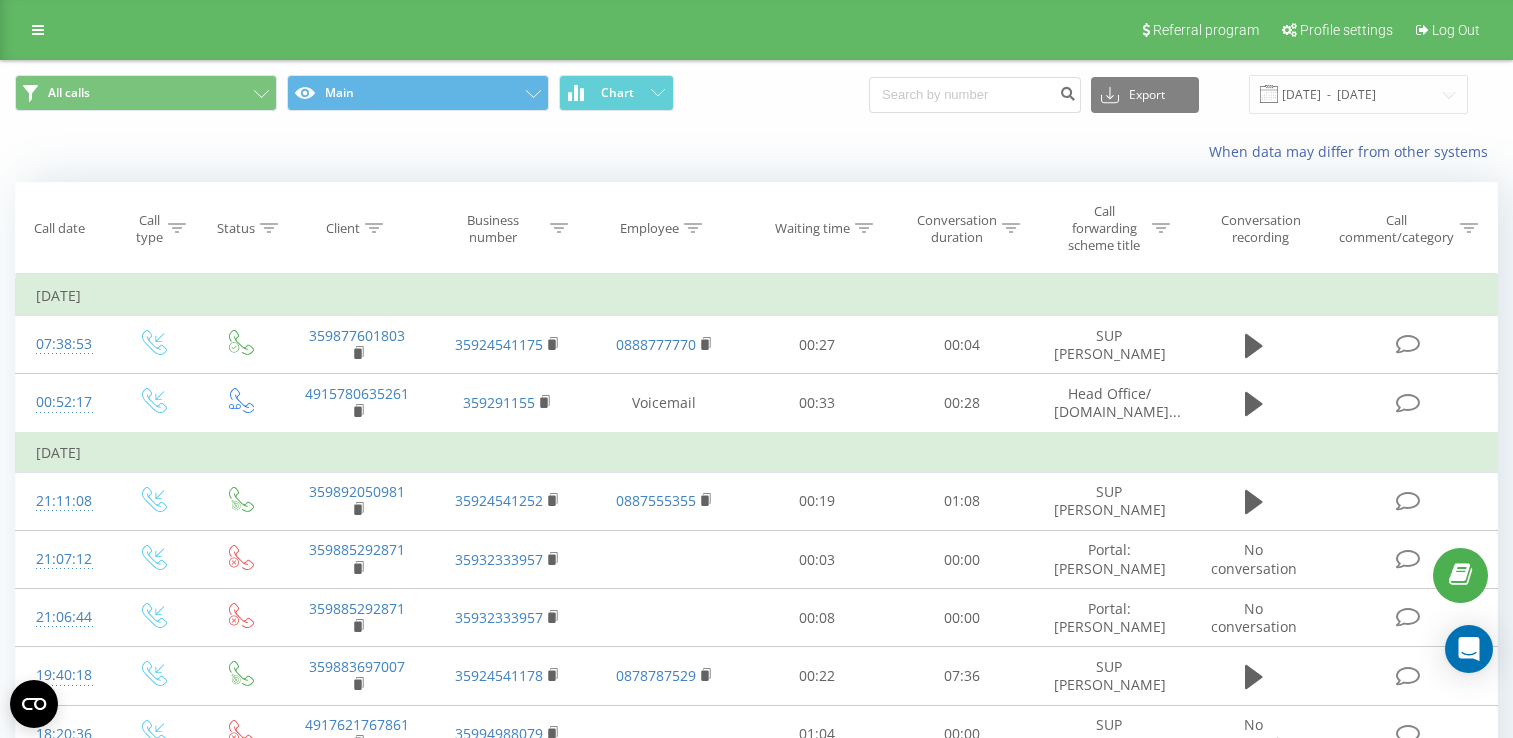 scroll, scrollTop: 0, scrollLeft: 0, axis: both 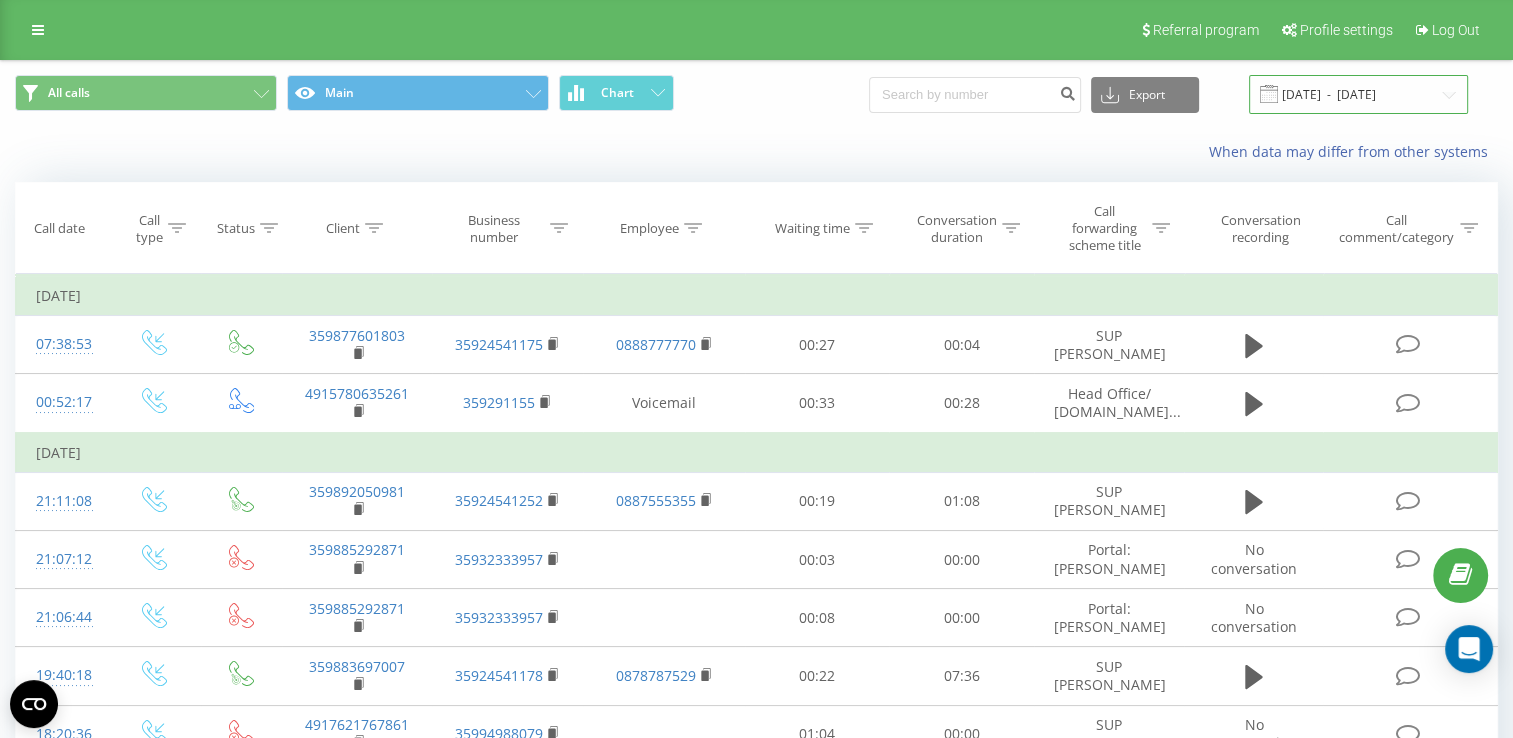 click on "[DATE]  -  [DATE]" at bounding box center (1358, 94) 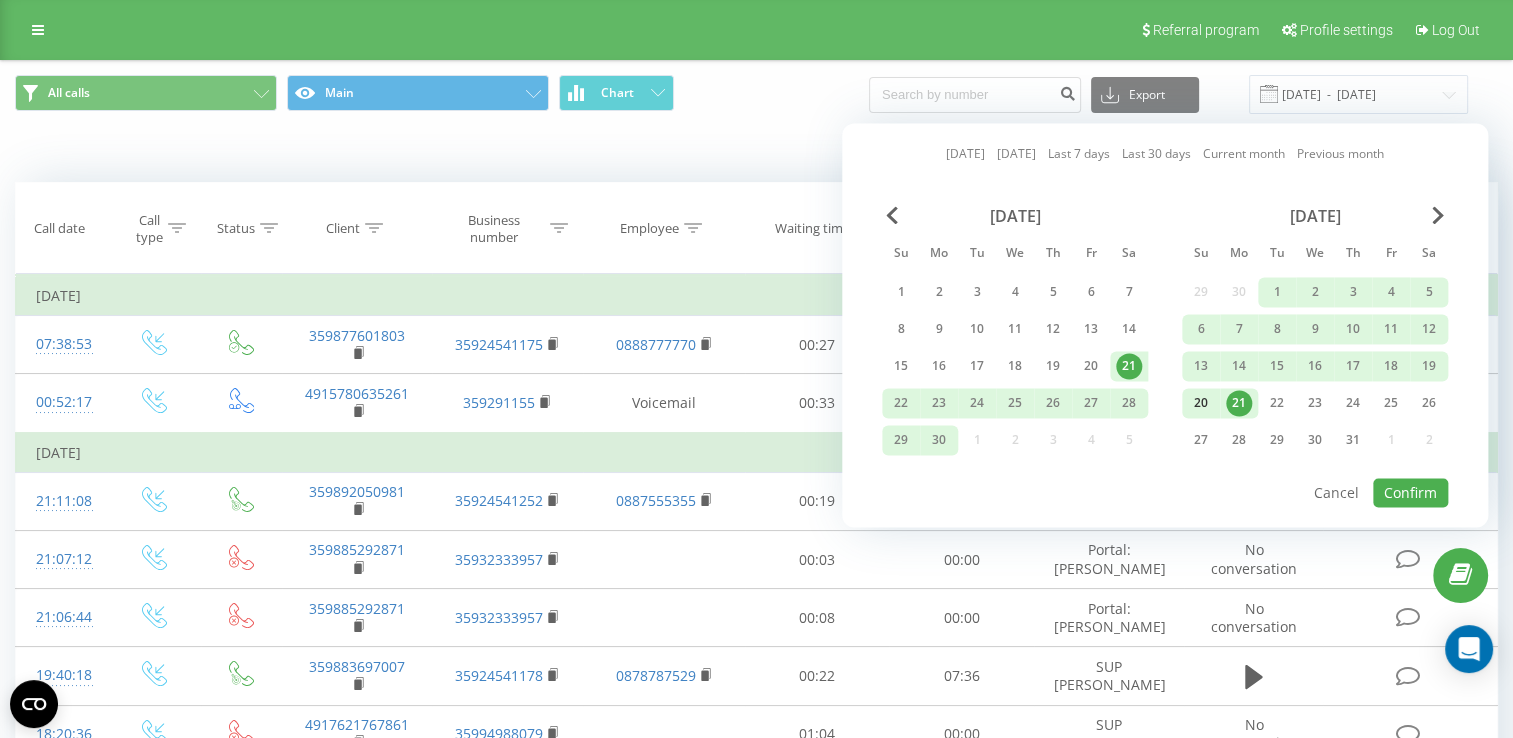 click on "20" at bounding box center [1201, 403] 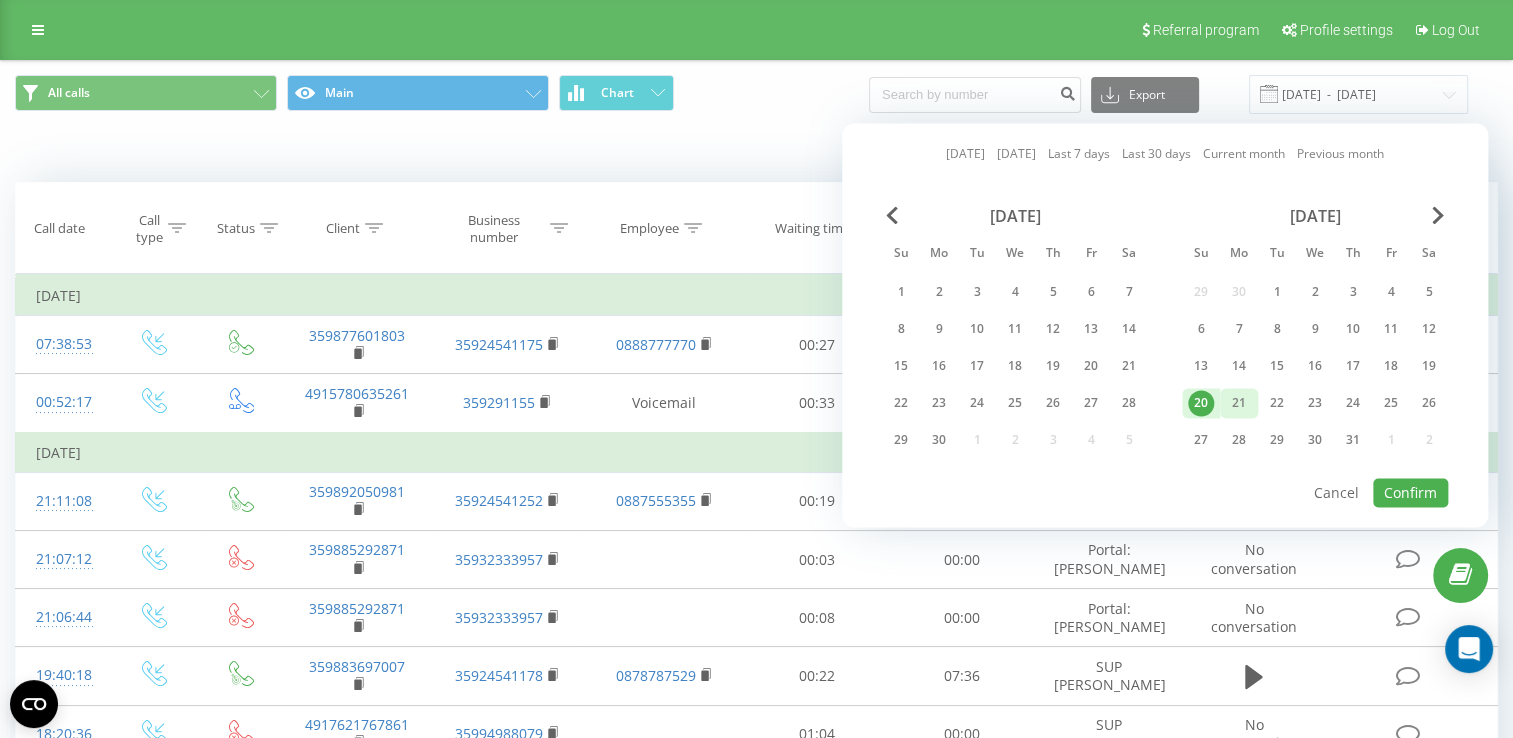 click on "21" at bounding box center (1239, 403) 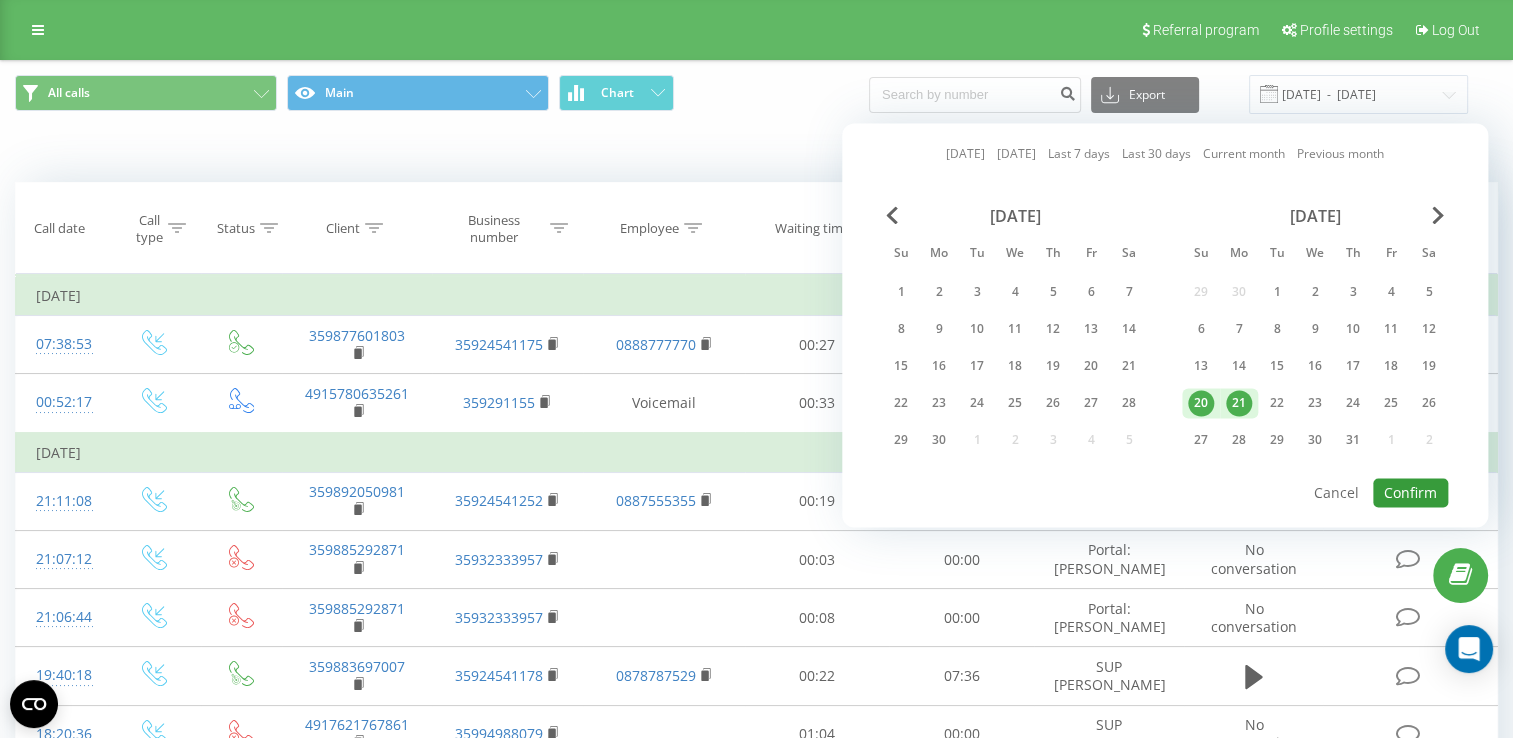click on "Confirm" at bounding box center (1410, 492) 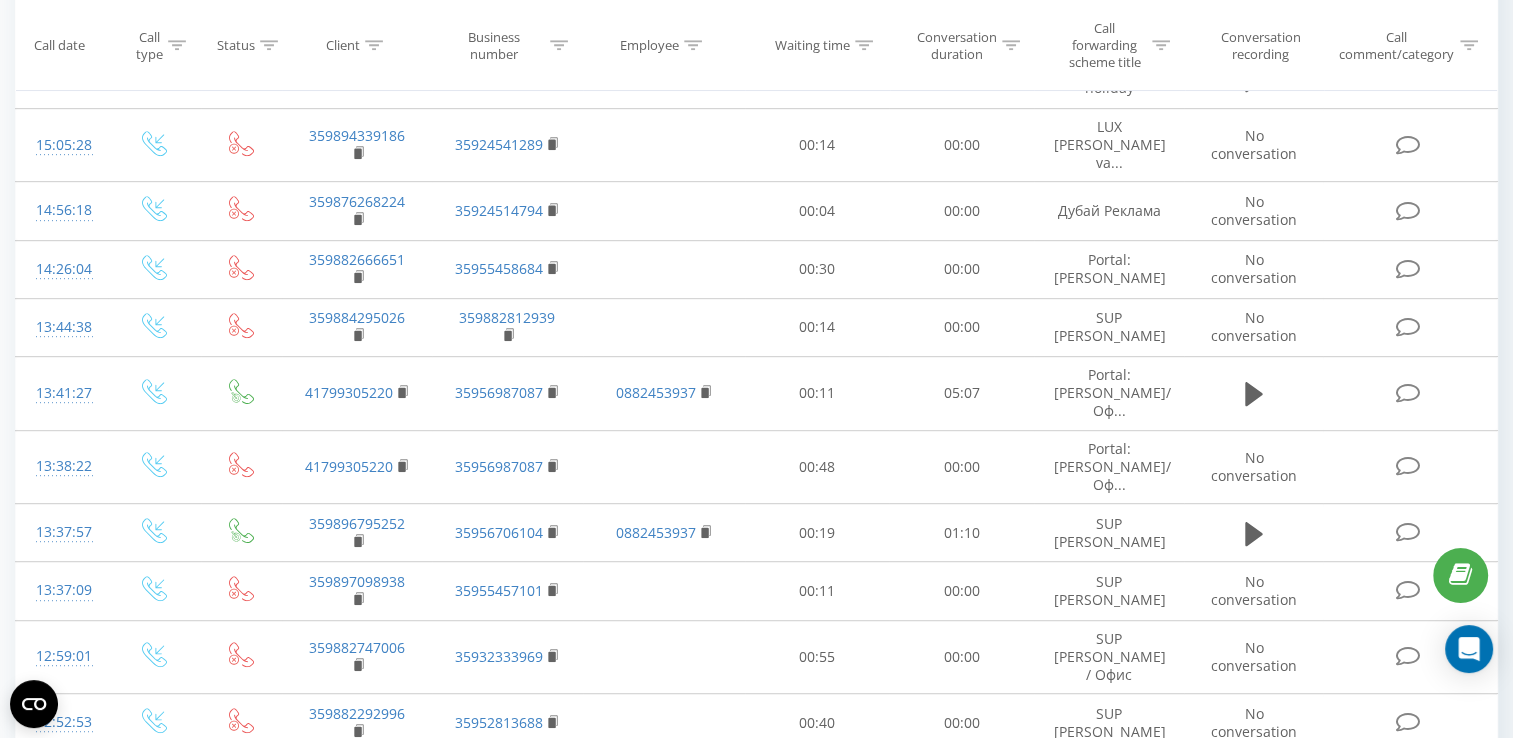 scroll, scrollTop: 1156, scrollLeft: 0, axis: vertical 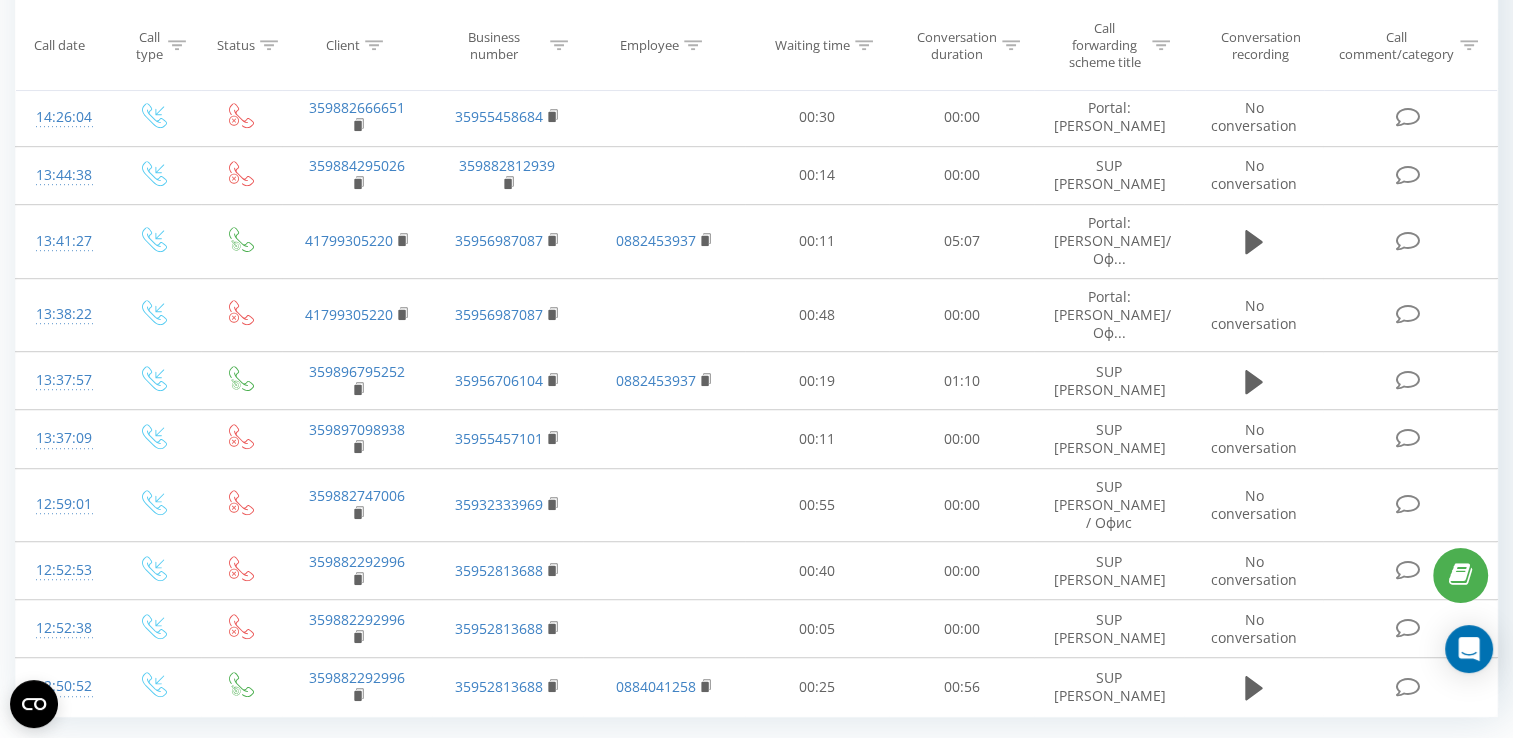 click on "2" at bounding box center (1351, 762) 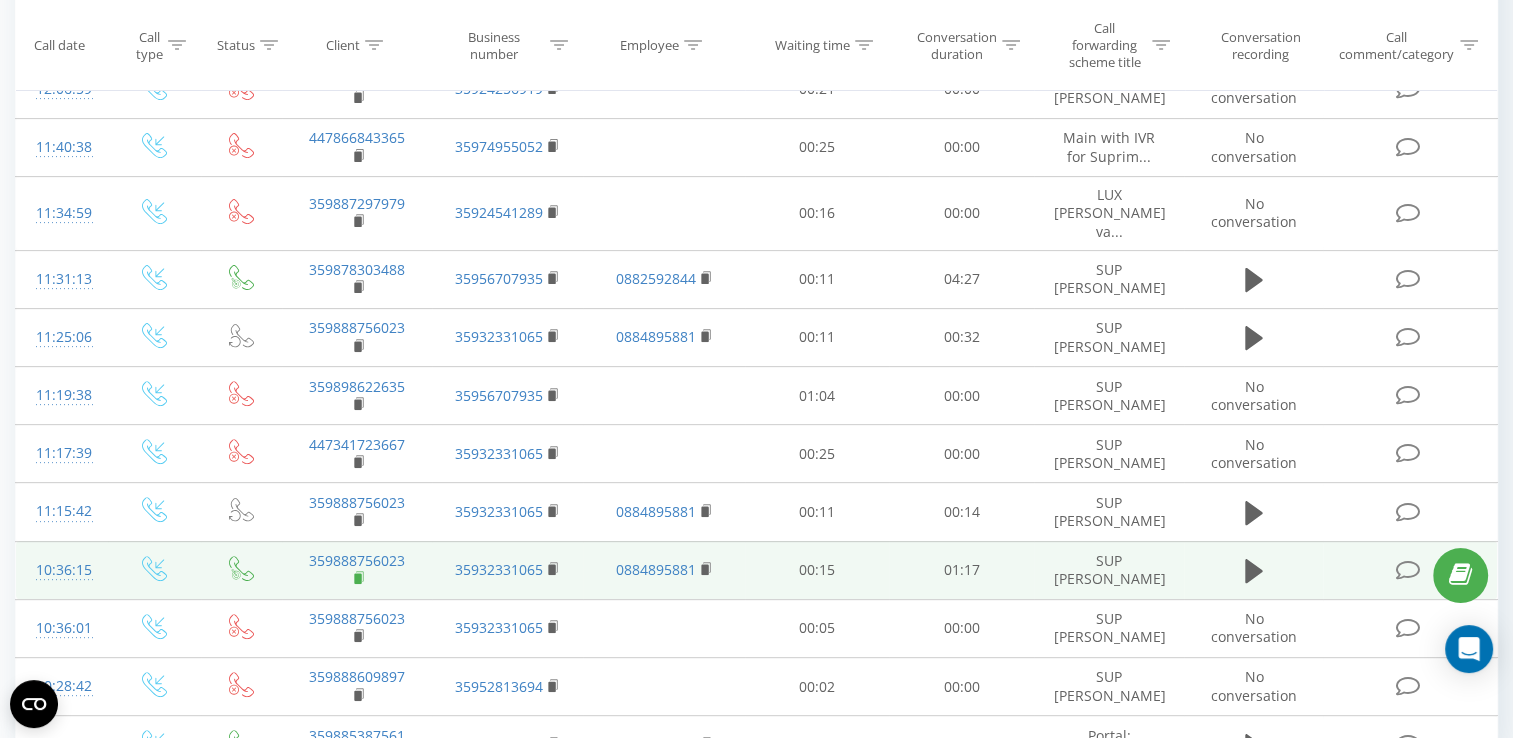 scroll, scrollTop: 500, scrollLeft: 0, axis: vertical 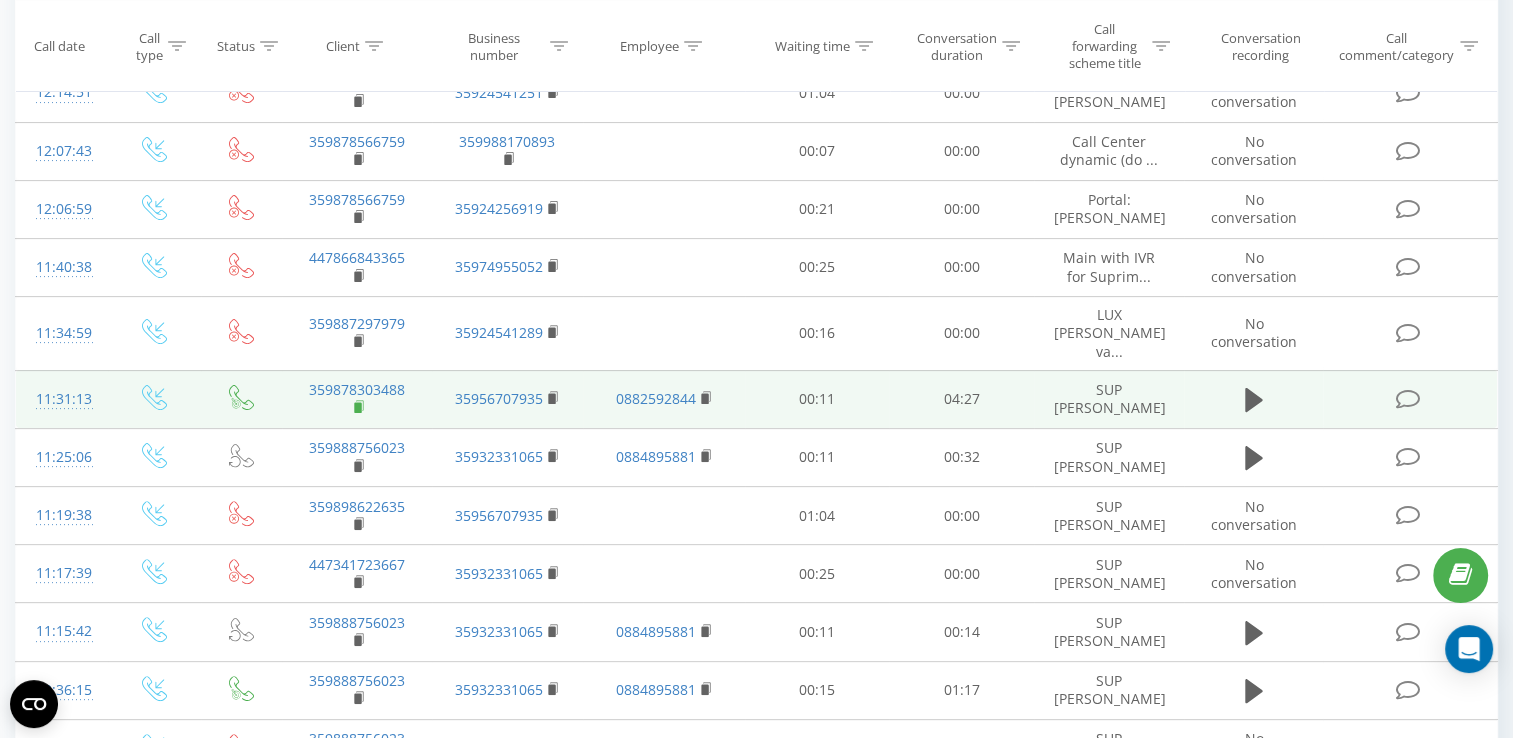click 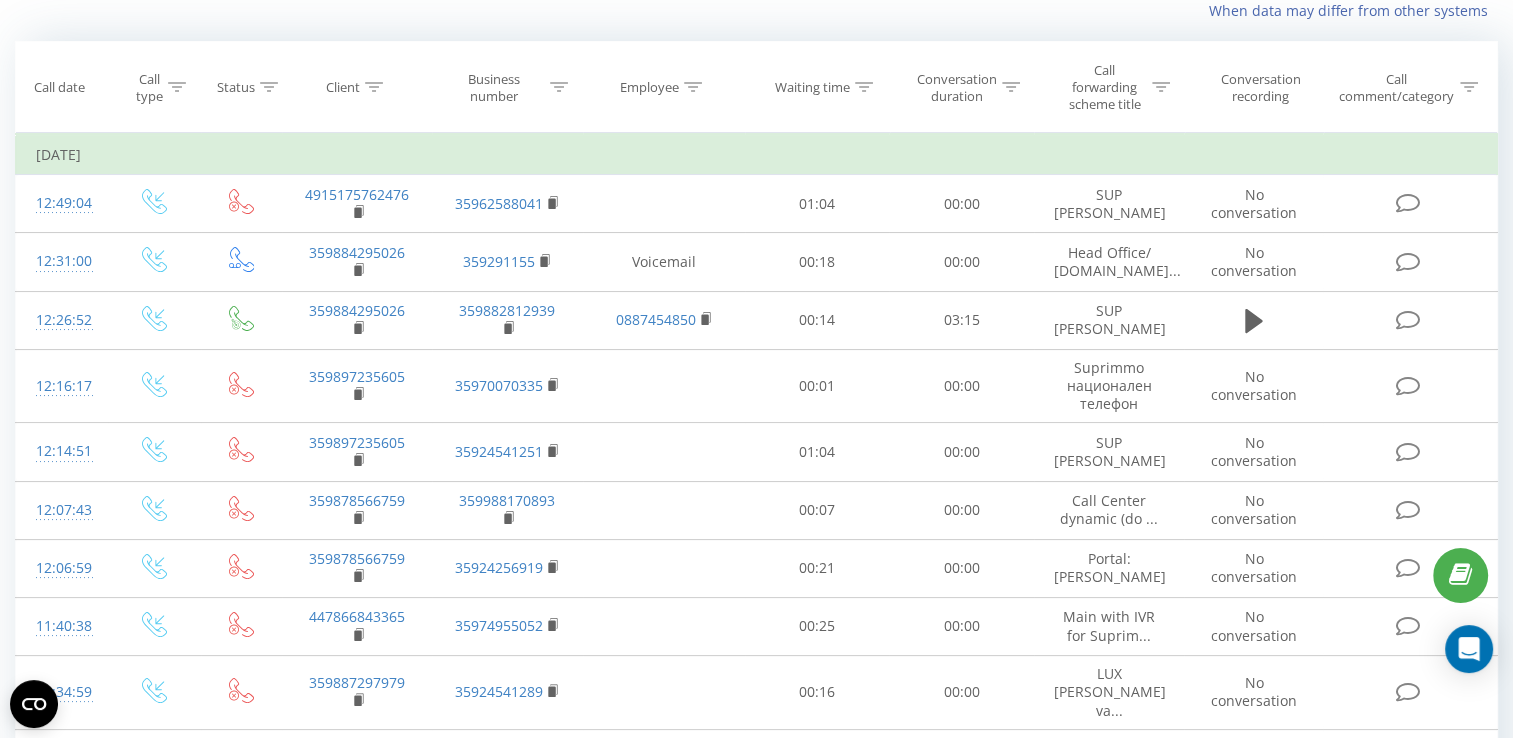 scroll, scrollTop: 0, scrollLeft: 0, axis: both 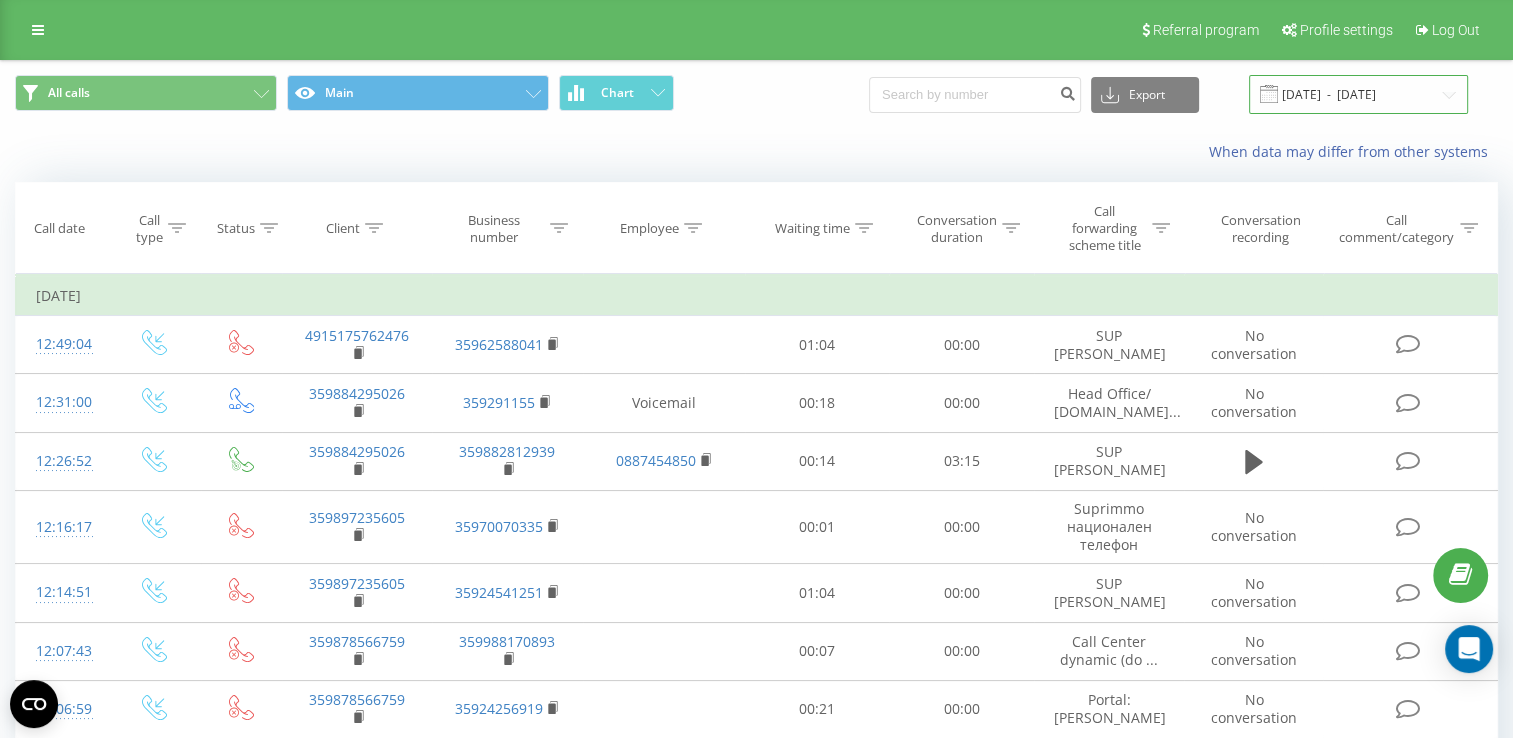 click on "[DATE]  -  [DATE]" at bounding box center [1358, 94] 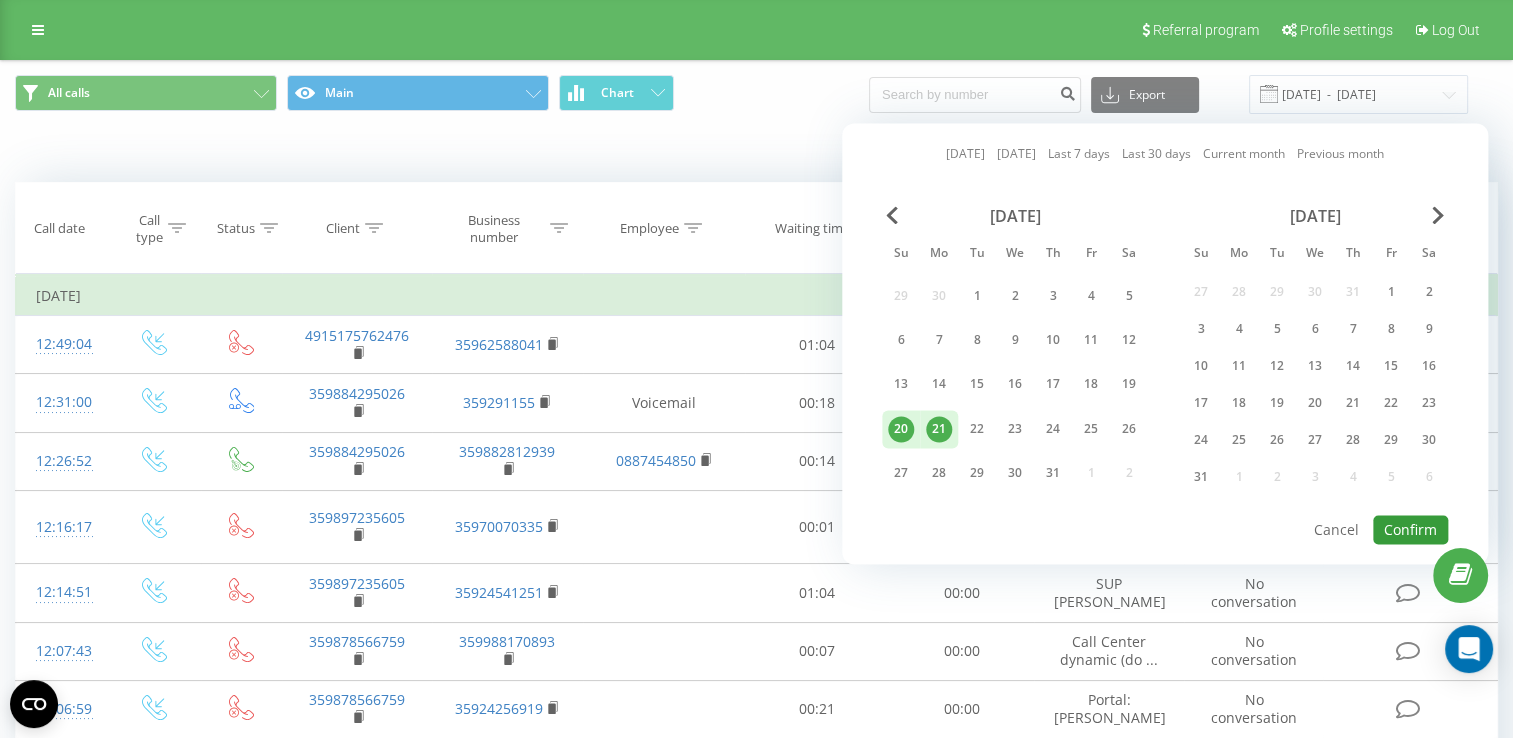 click on "Confirm" at bounding box center (1410, 529) 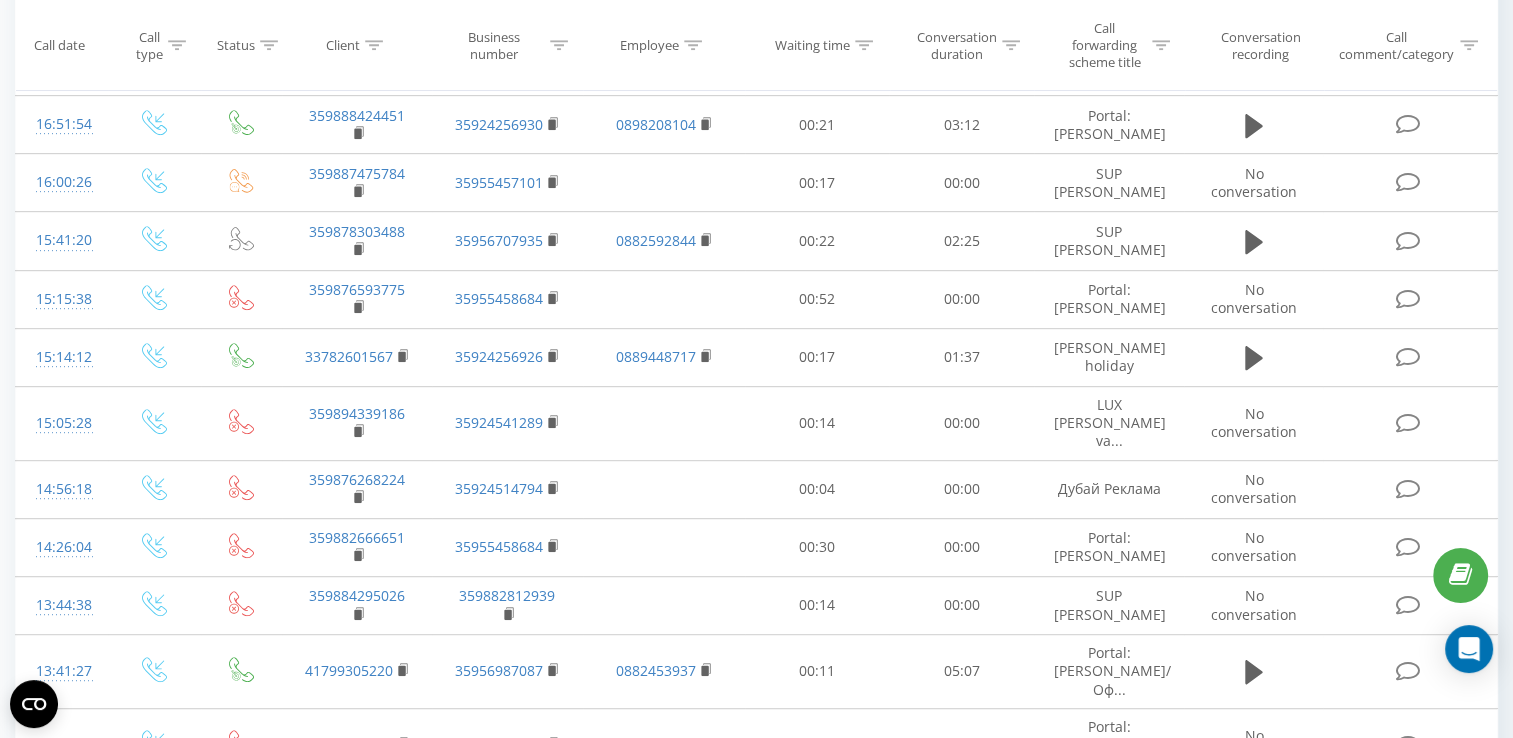 scroll, scrollTop: 1000, scrollLeft: 0, axis: vertical 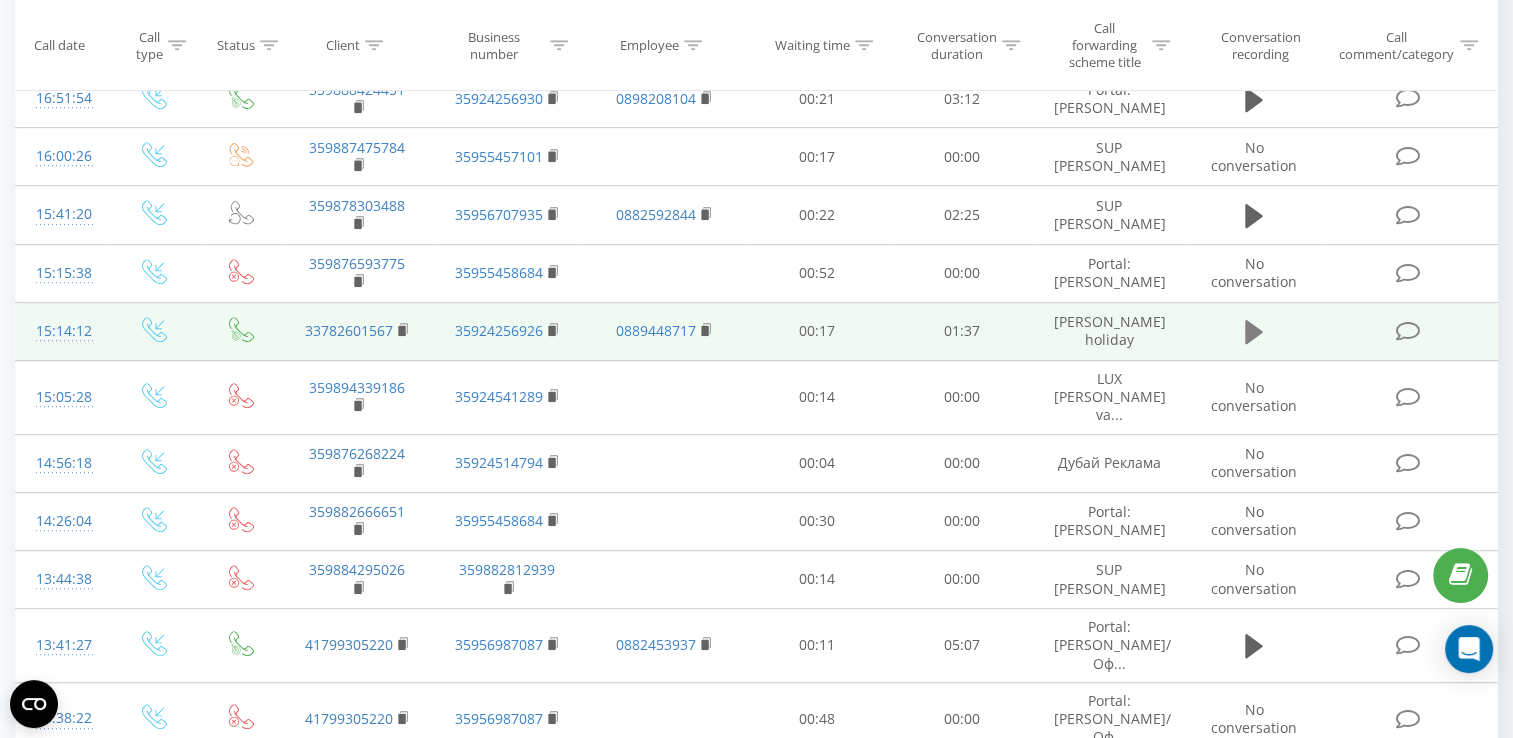 click 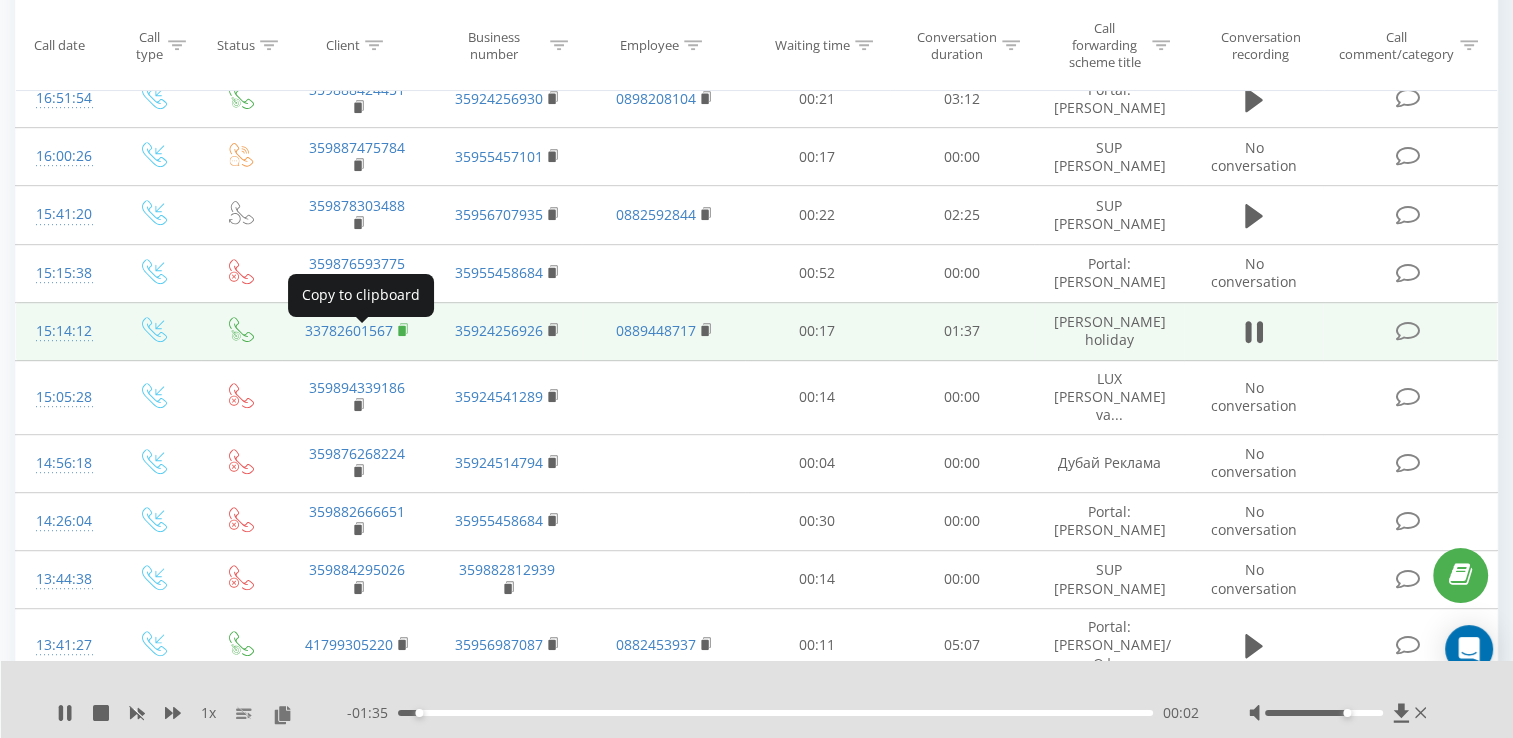 click 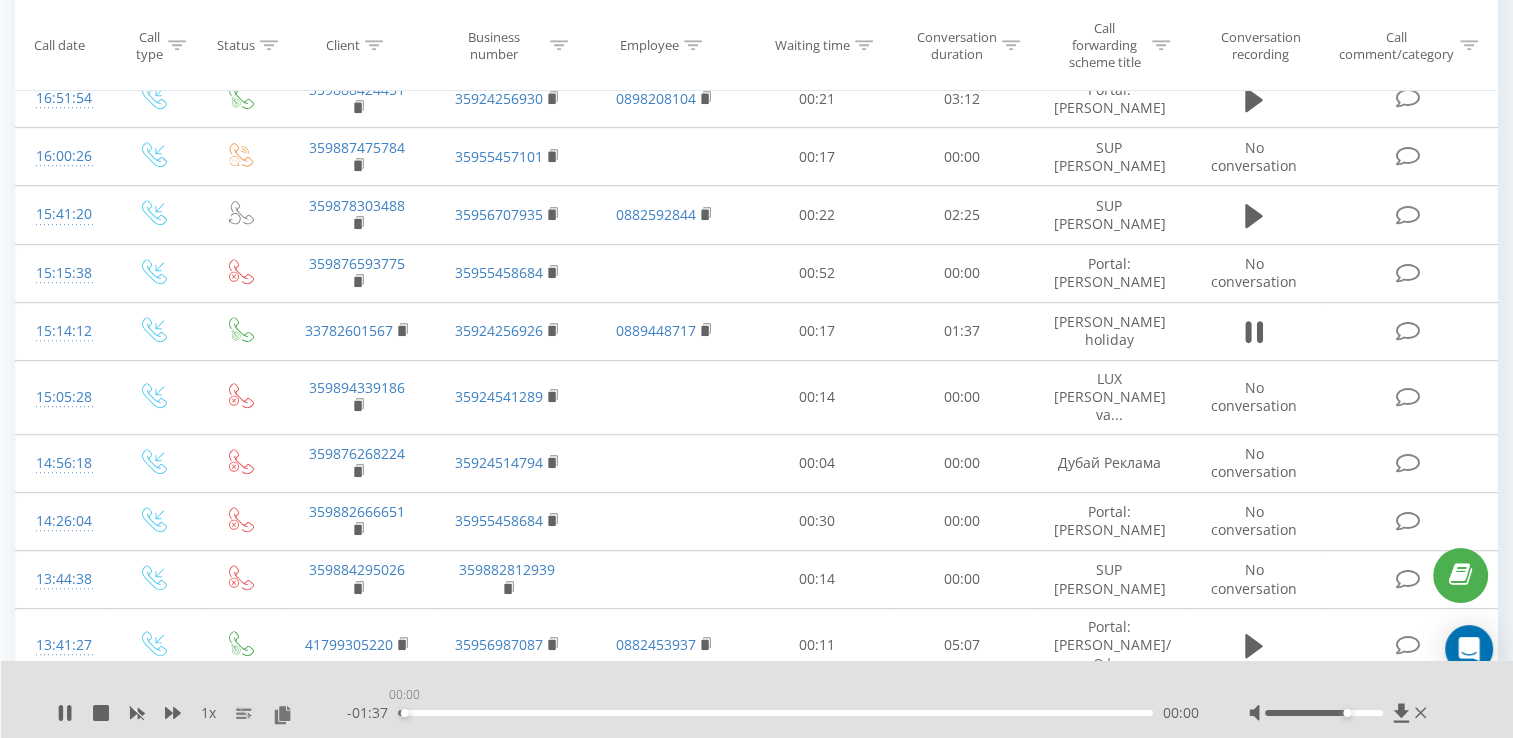 drag, startPoint x: 631, startPoint y: 714, endPoint x: 404, endPoint y: 696, distance: 227.71254 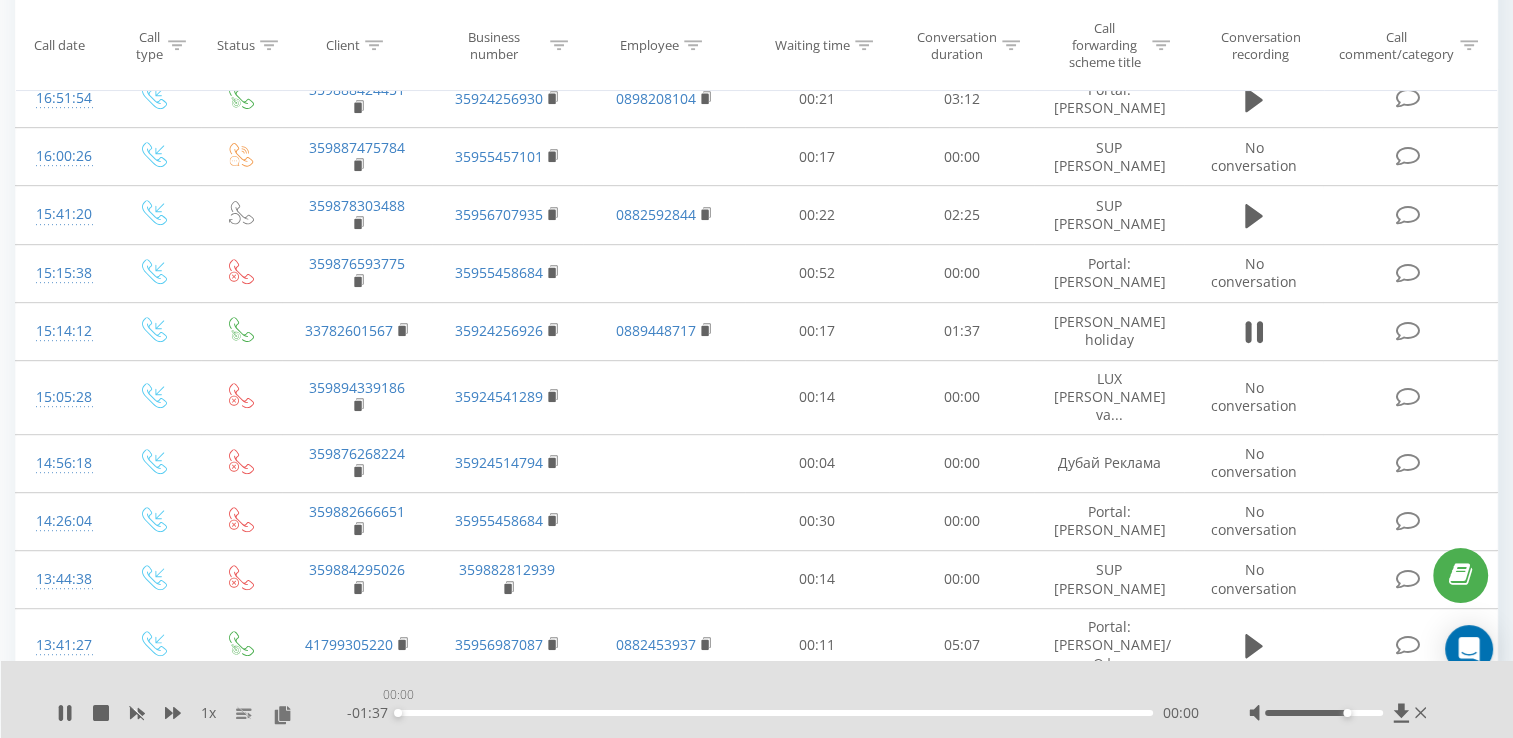 drag, startPoint x: 1083, startPoint y: 713, endPoint x: 366, endPoint y: 717, distance: 717.01117 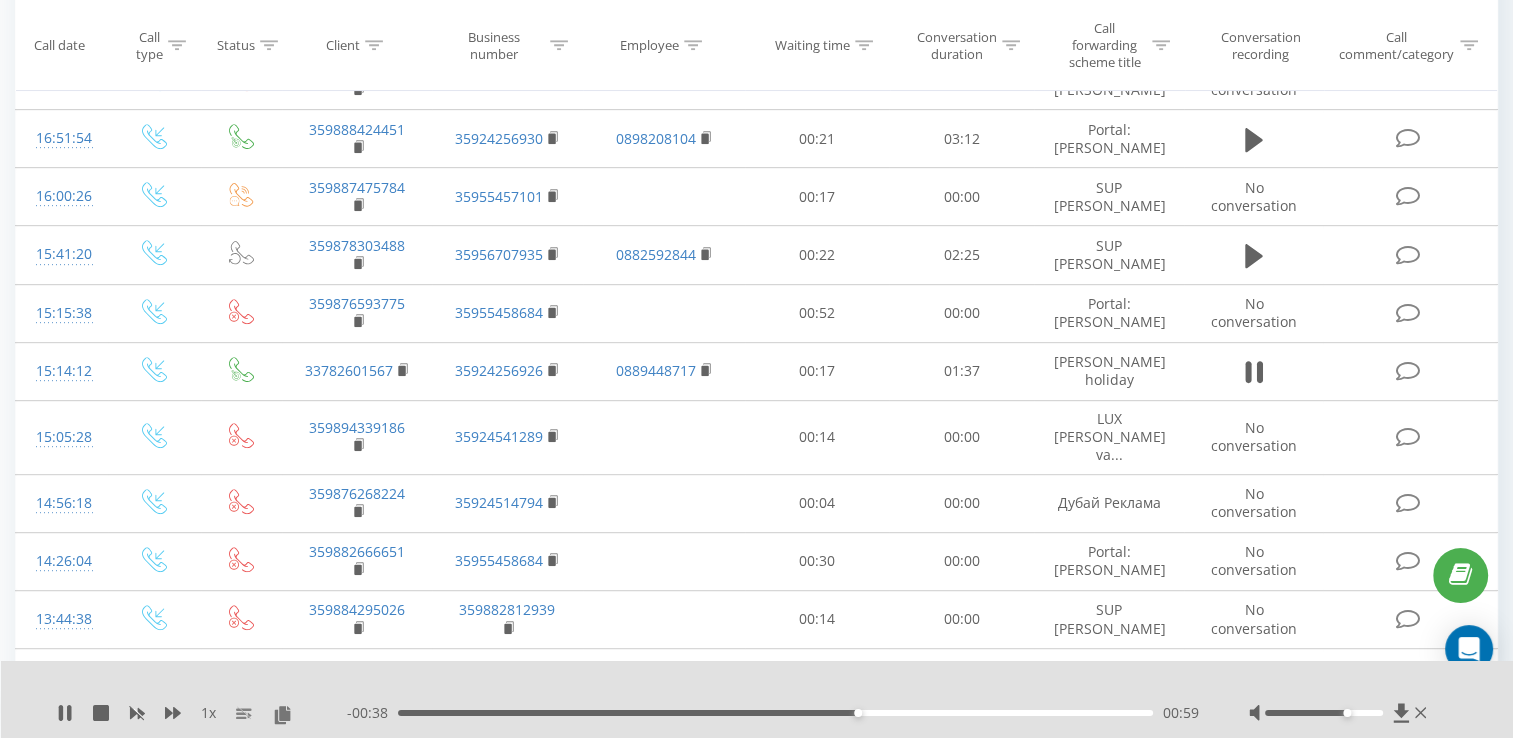 scroll, scrollTop: 956, scrollLeft: 0, axis: vertical 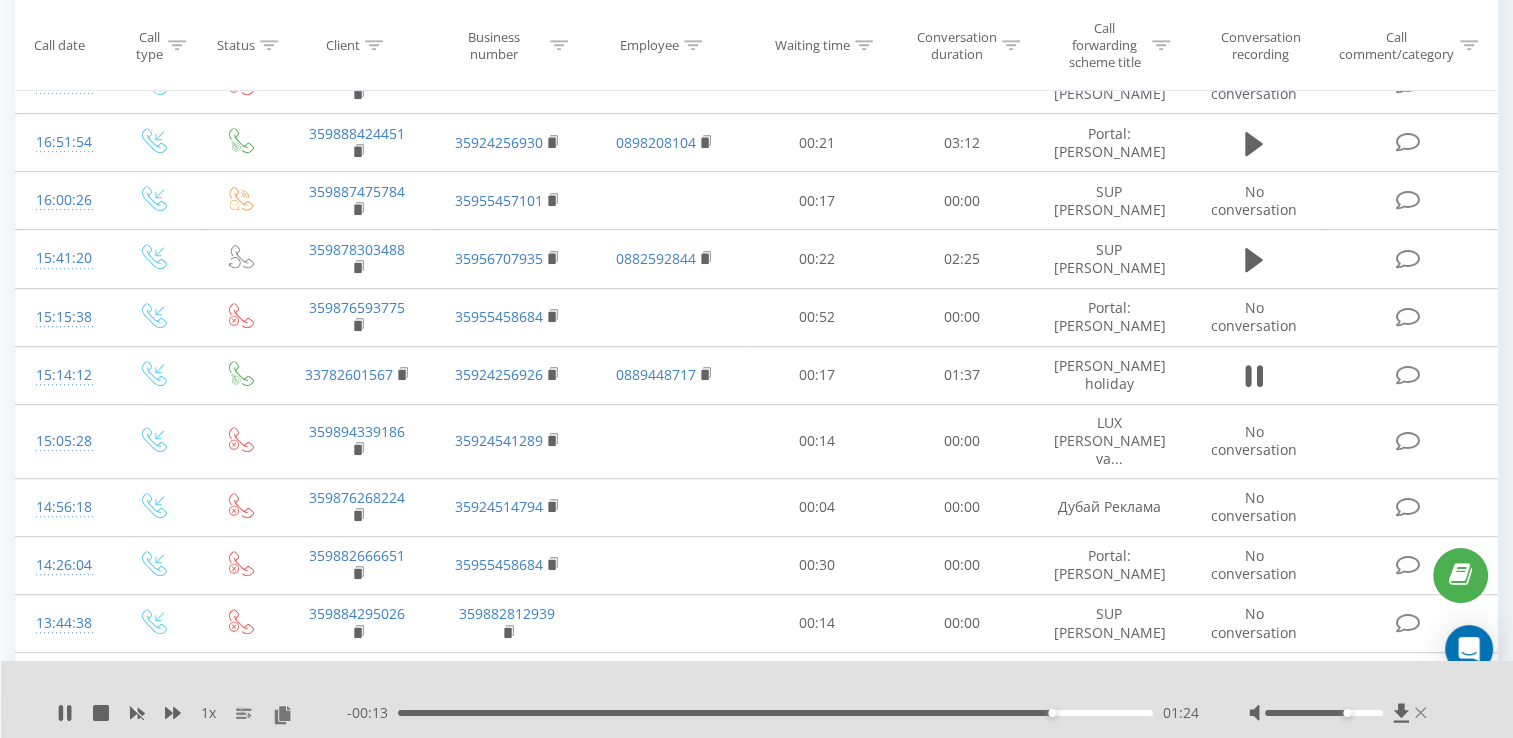 click 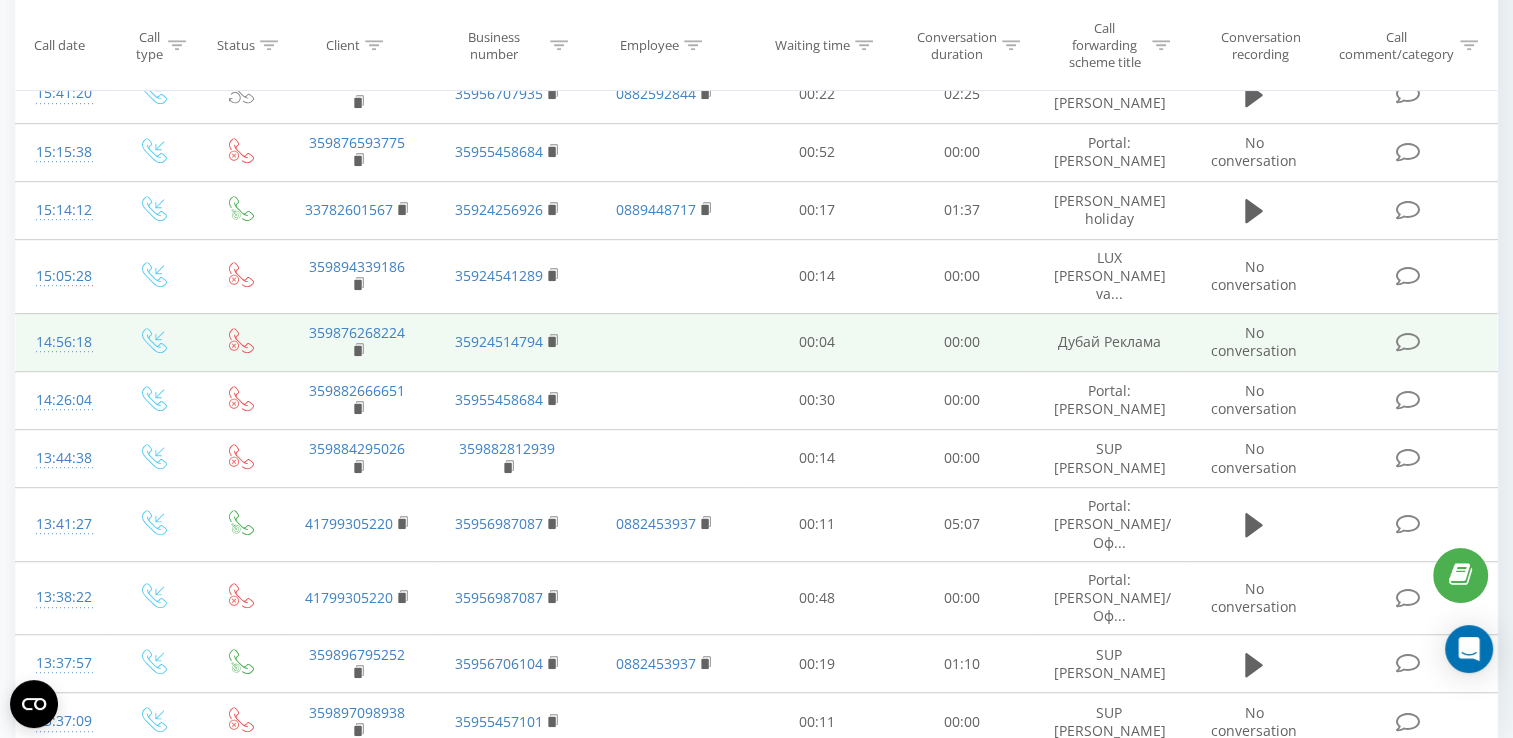 scroll, scrollTop: 1156, scrollLeft: 0, axis: vertical 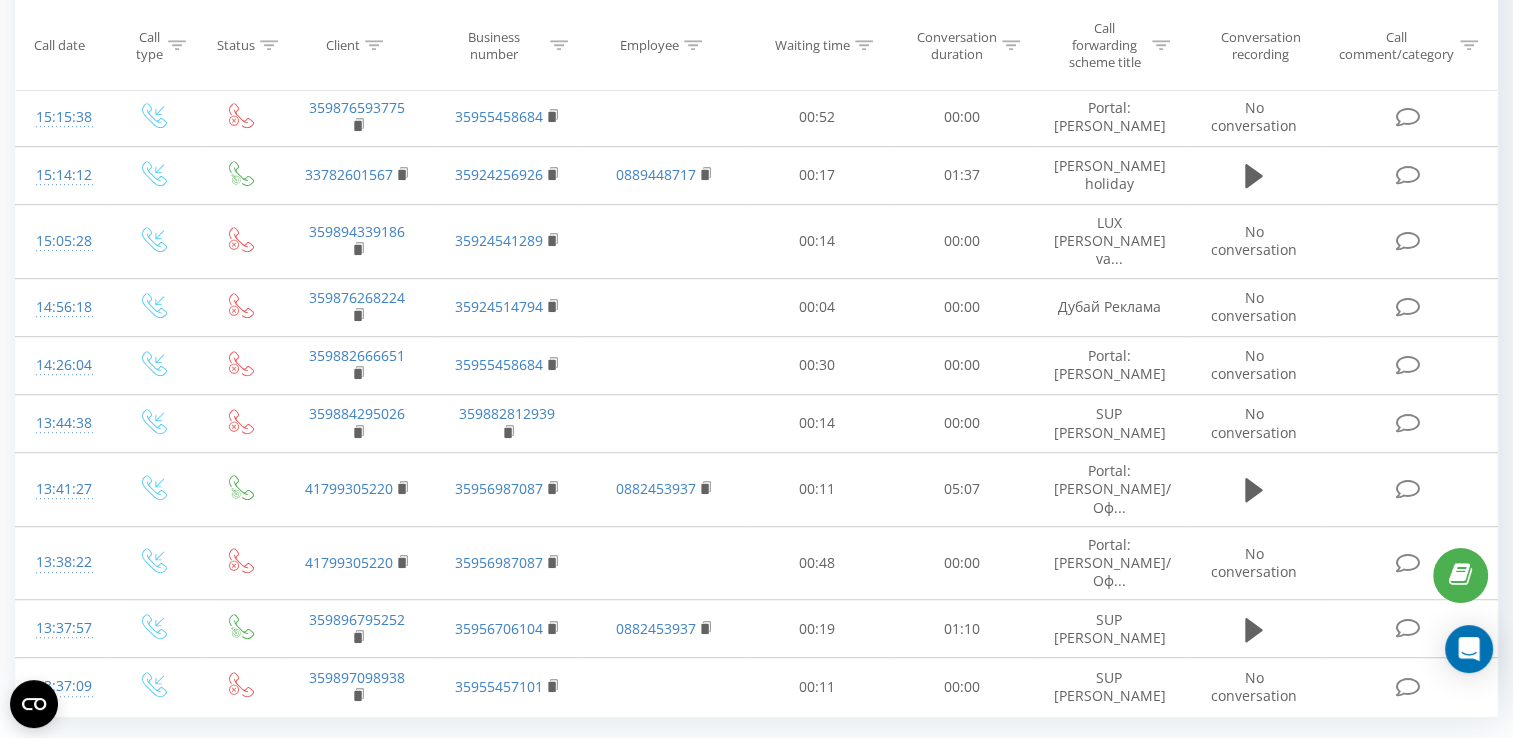 click on "2" at bounding box center (1351, 762) 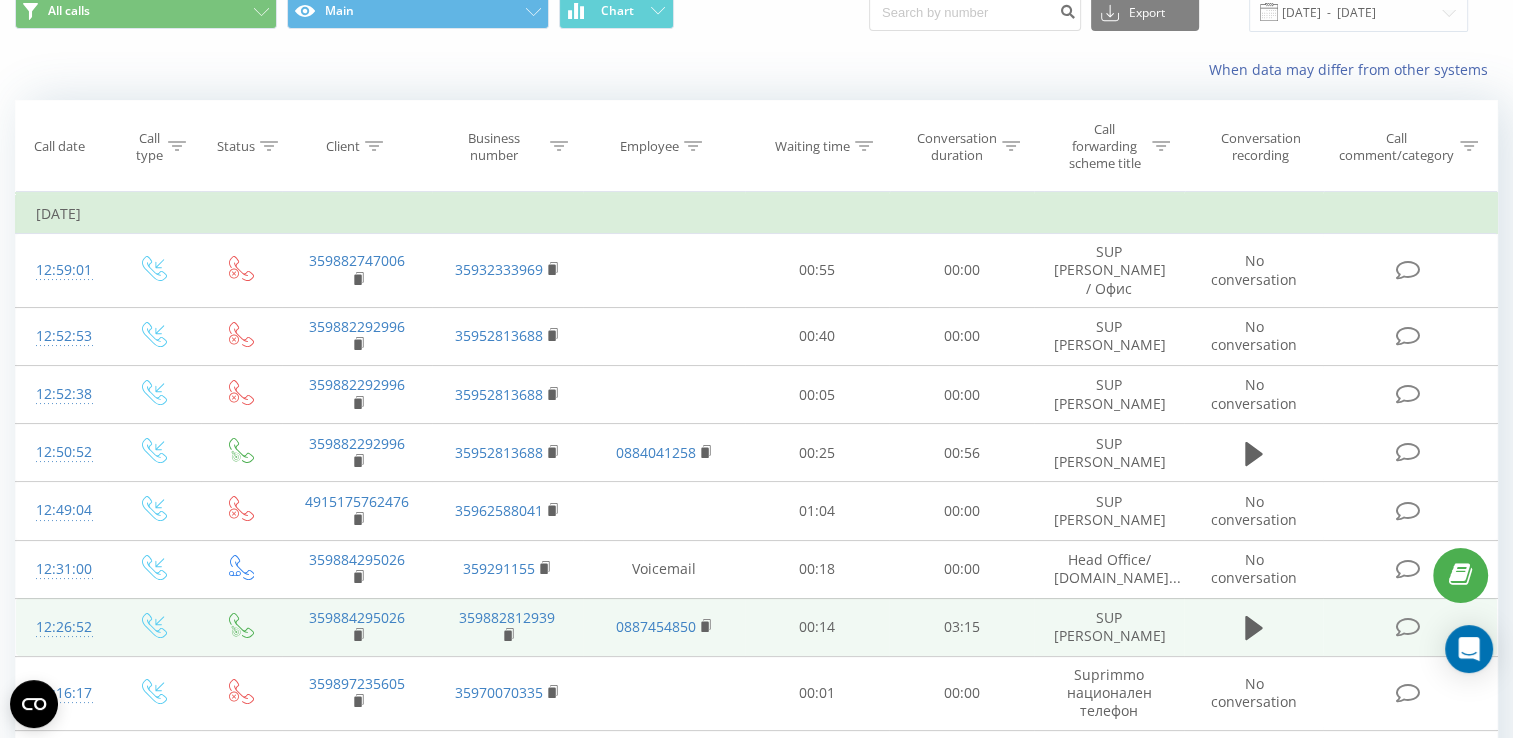 scroll, scrollTop: 0, scrollLeft: 0, axis: both 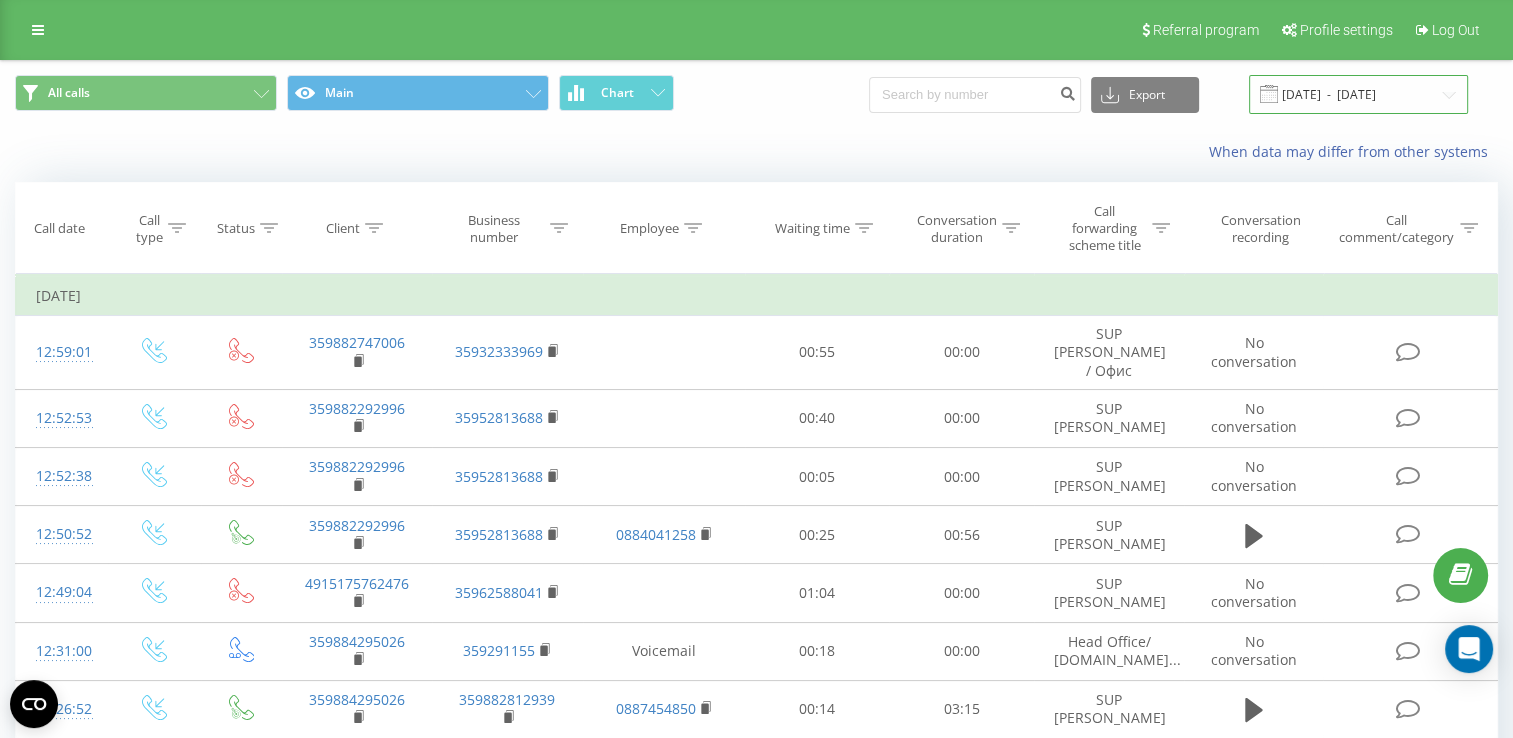 click on "[DATE]  -  [DATE]" at bounding box center [1358, 94] 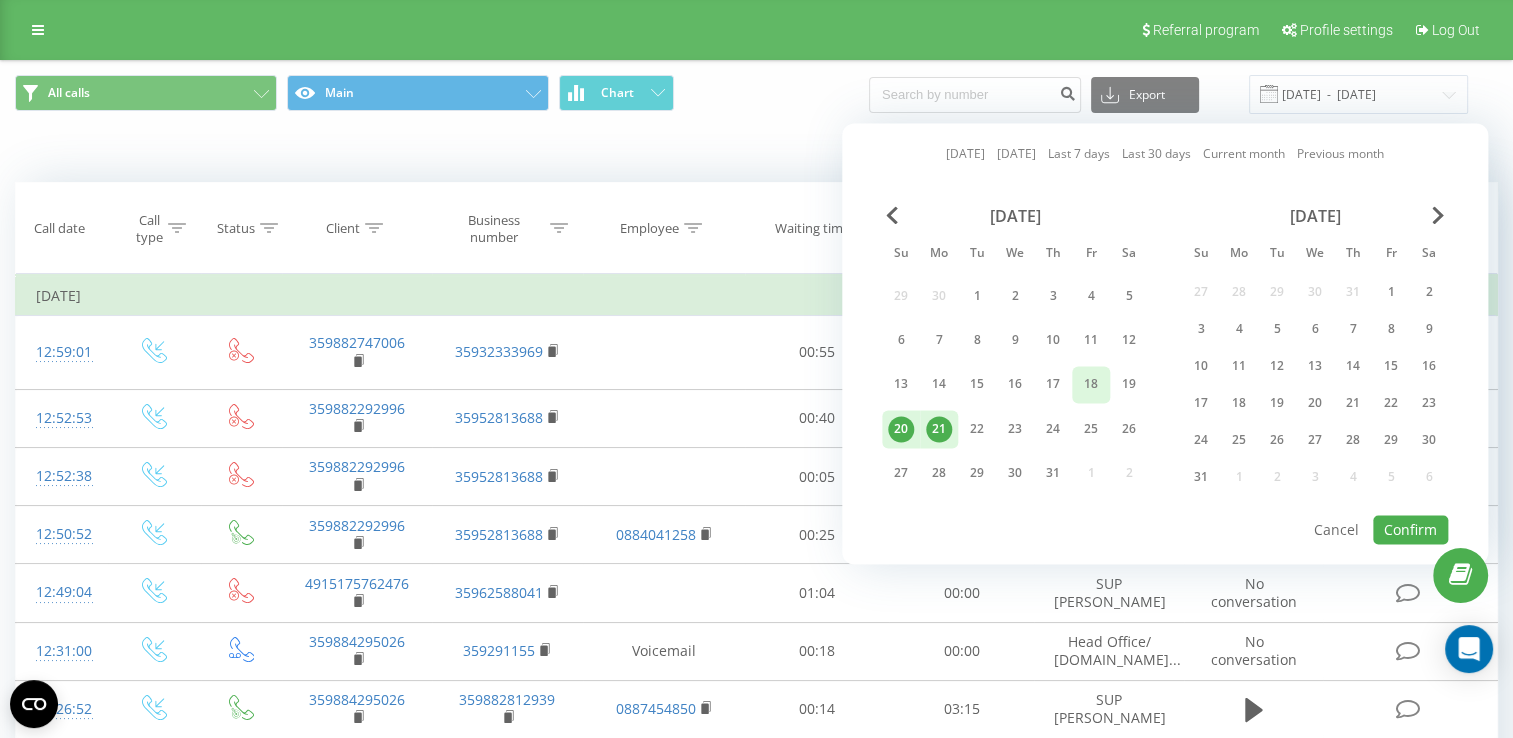 click on "18" at bounding box center (1091, 385) 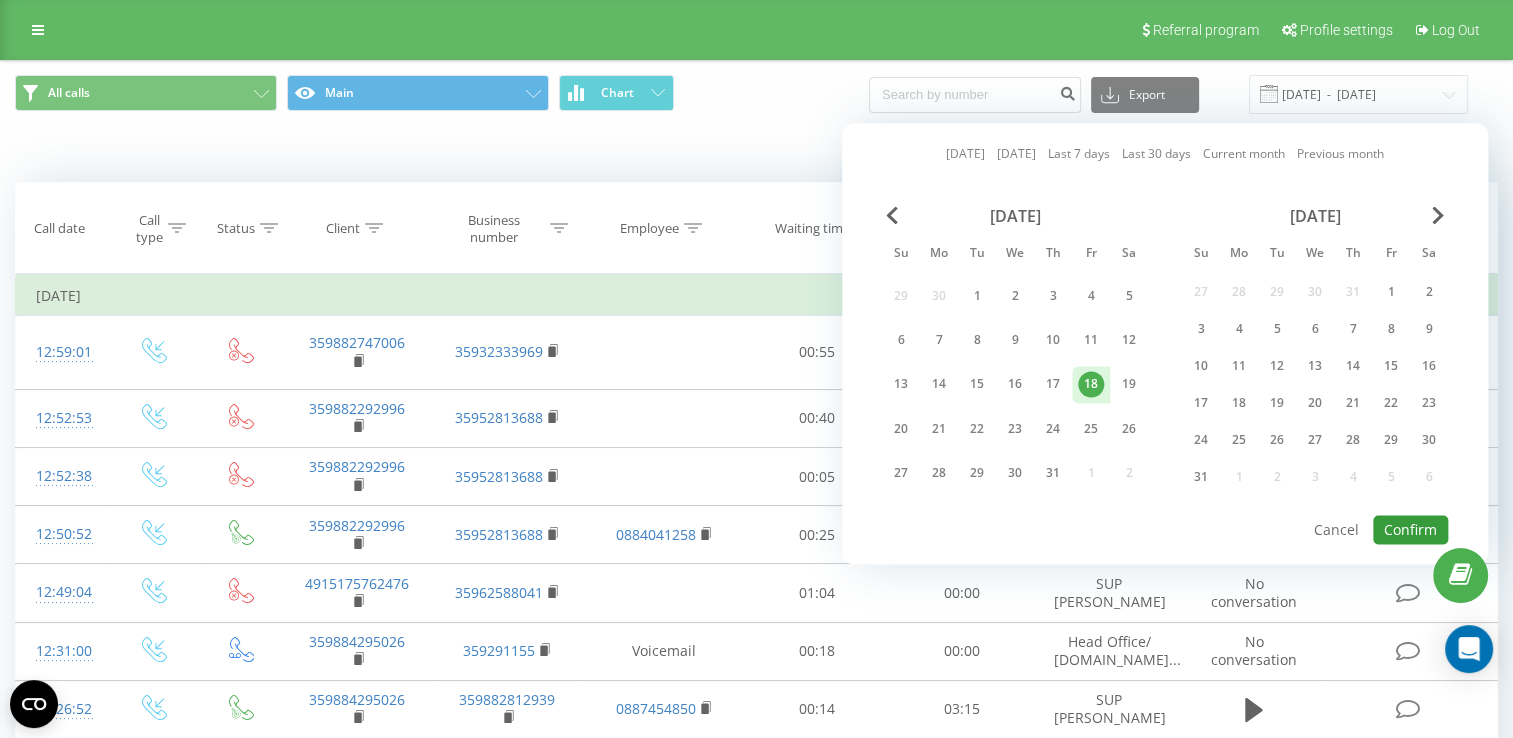 click on "Confirm" at bounding box center [1410, 529] 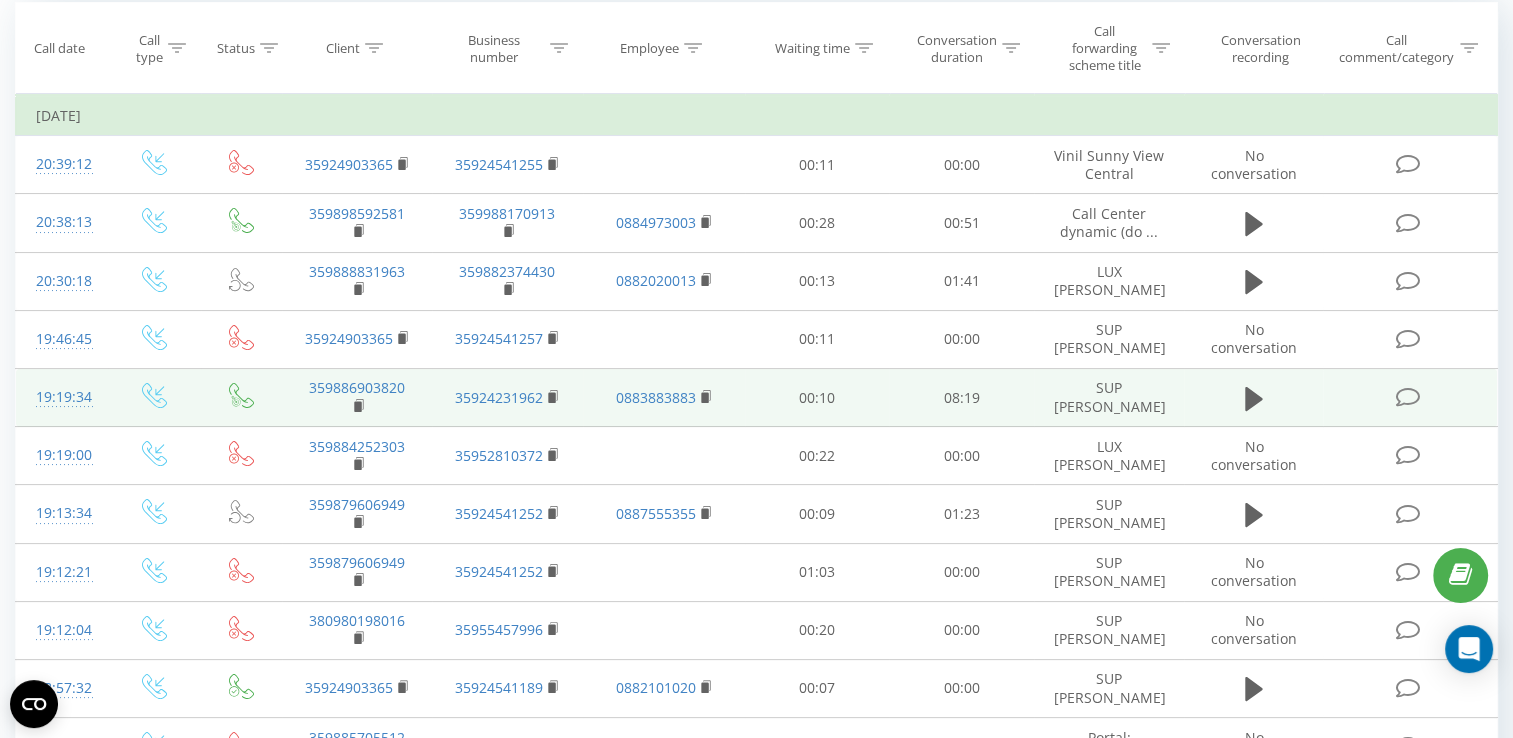 scroll, scrollTop: 0, scrollLeft: 0, axis: both 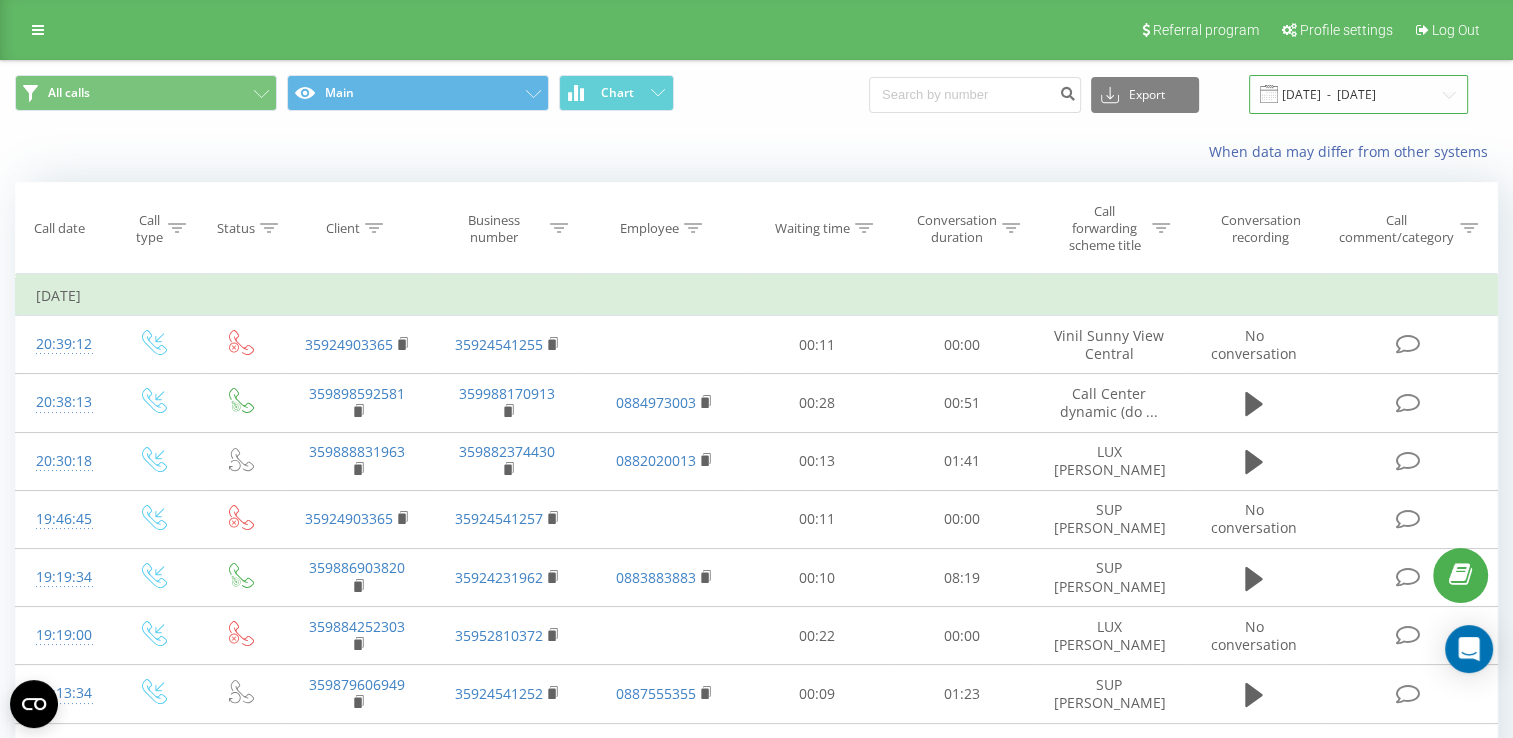 click on "[DATE]  -  [DATE]" at bounding box center [1358, 94] 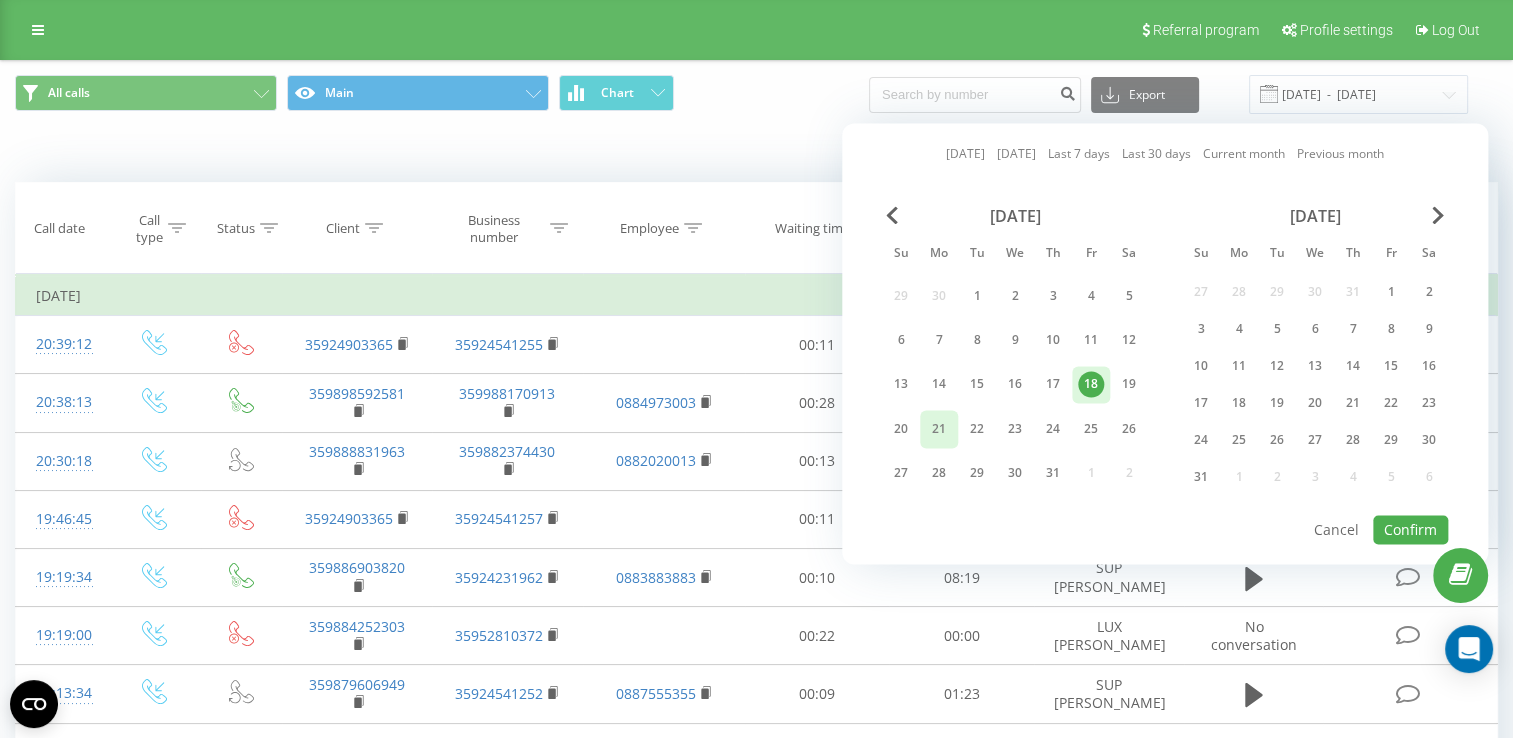 click on "21" at bounding box center (939, 429) 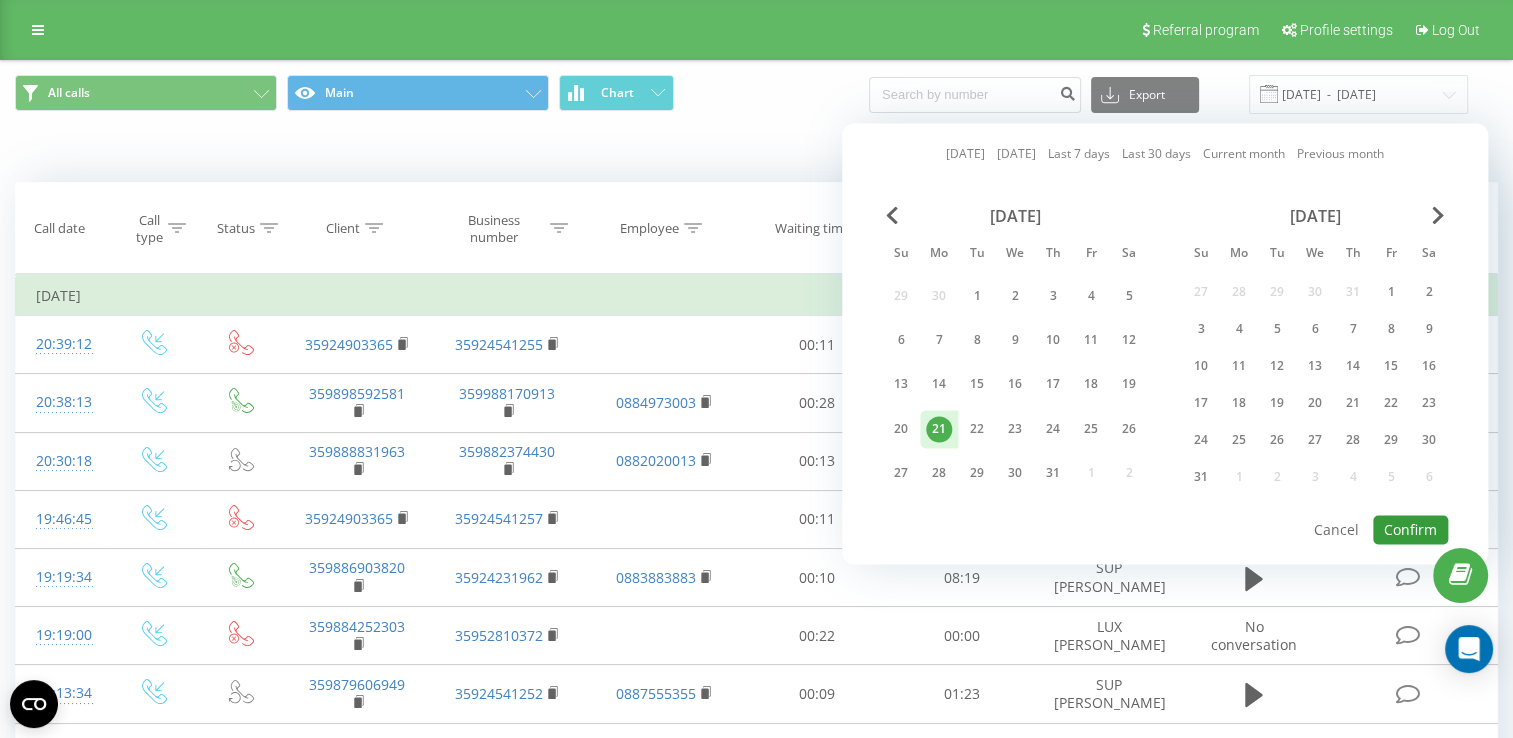 click on "Confirm" at bounding box center [1410, 529] 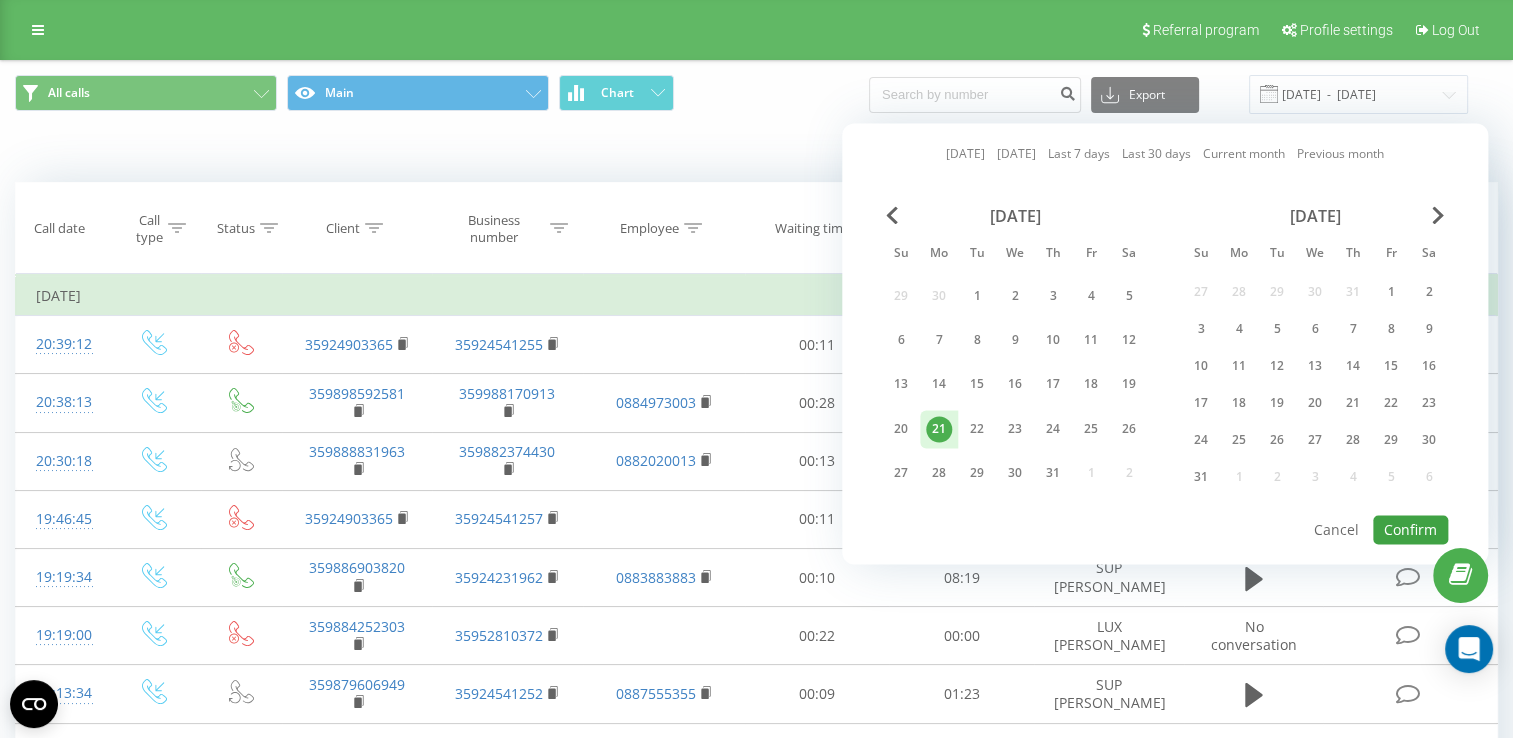type on "[DATE]  -  [DATE]" 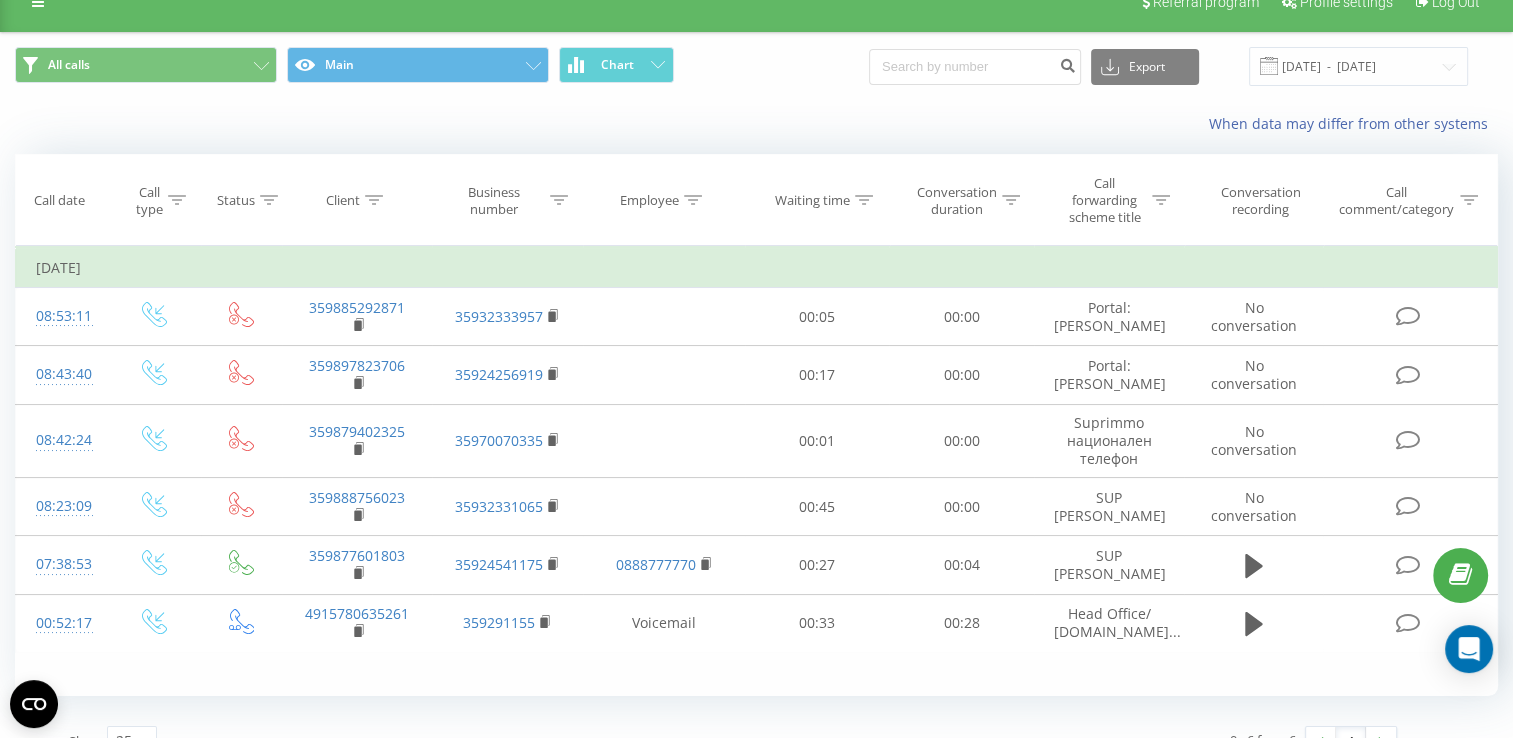 scroll, scrollTop: 0, scrollLeft: 0, axis: both 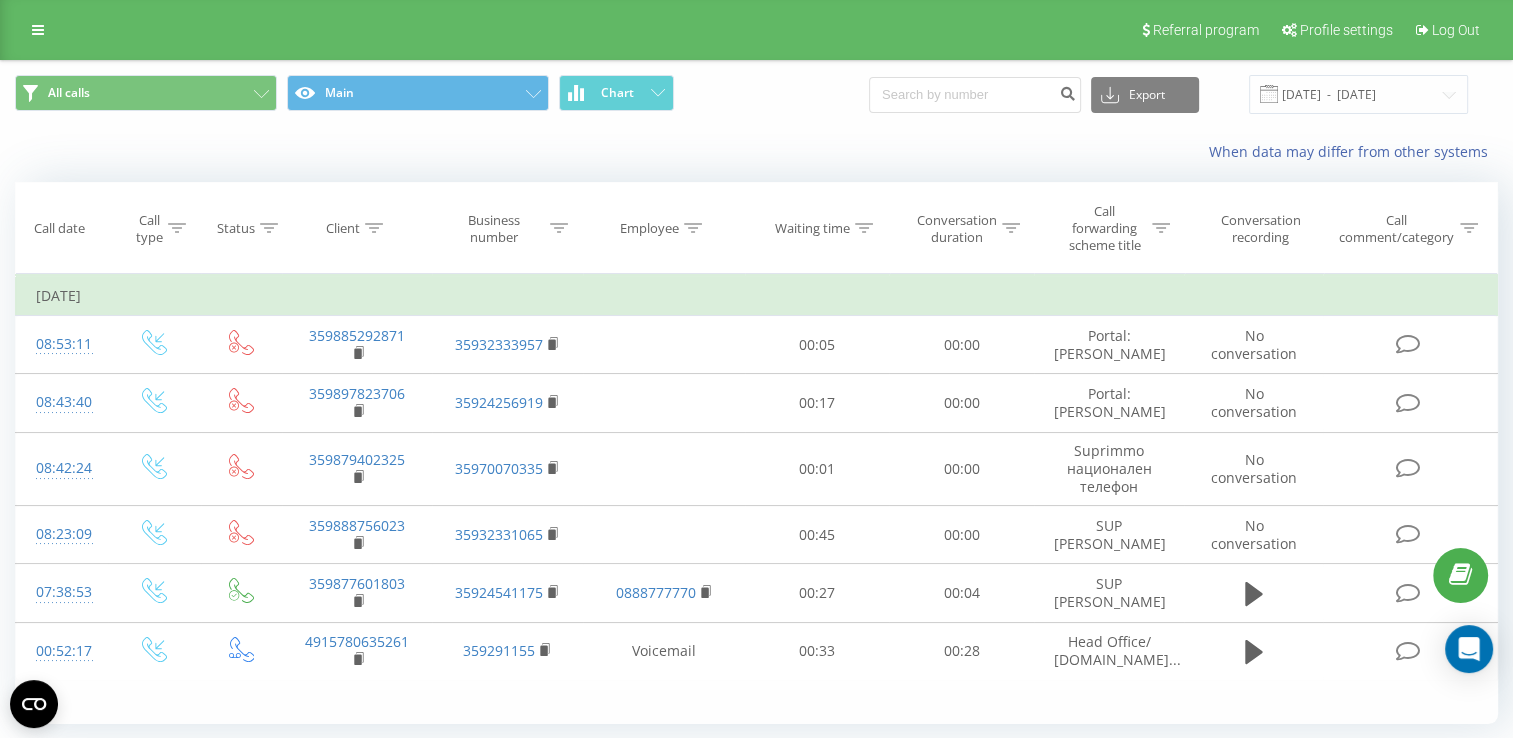 click 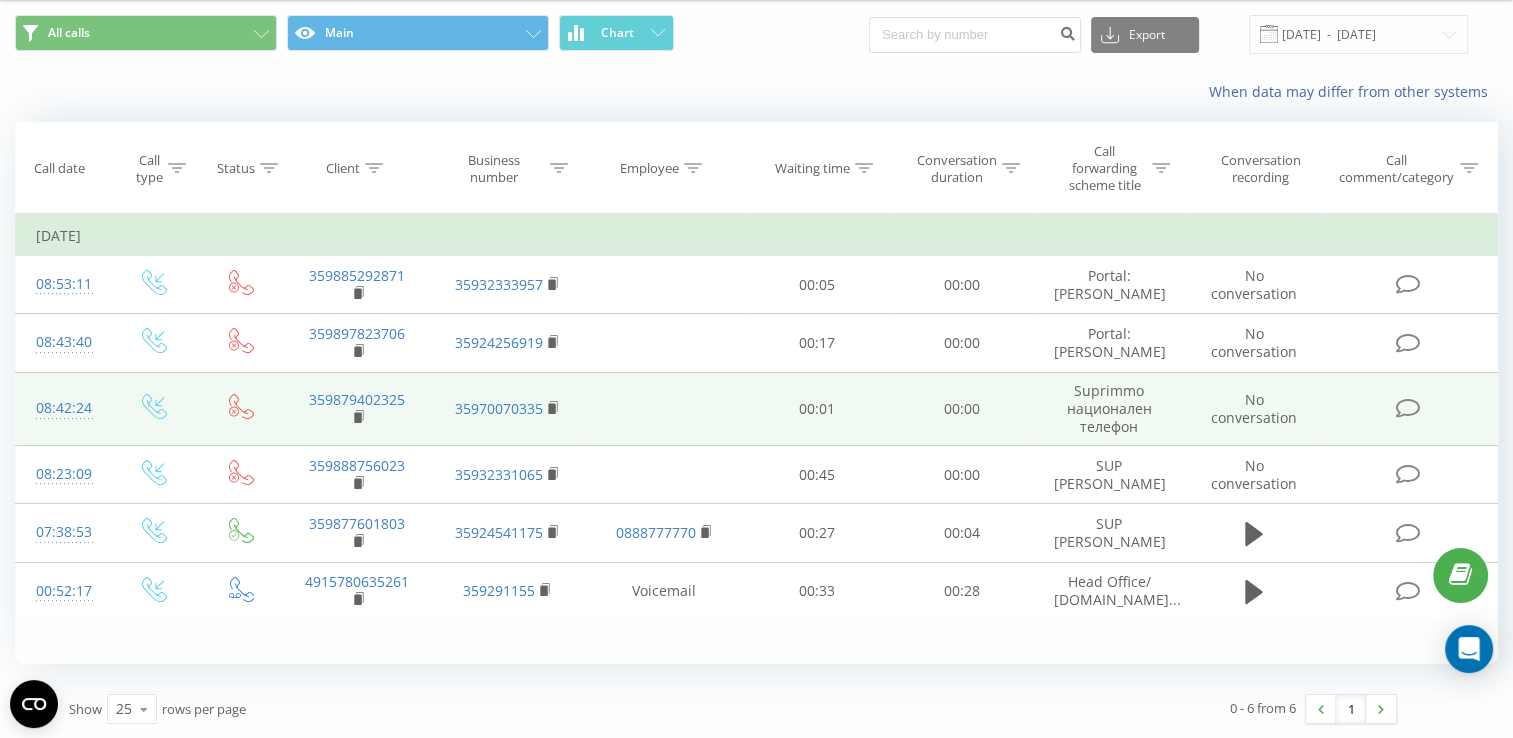 scroll, scrollTop: 0, scrollLeft: 0, axis: both 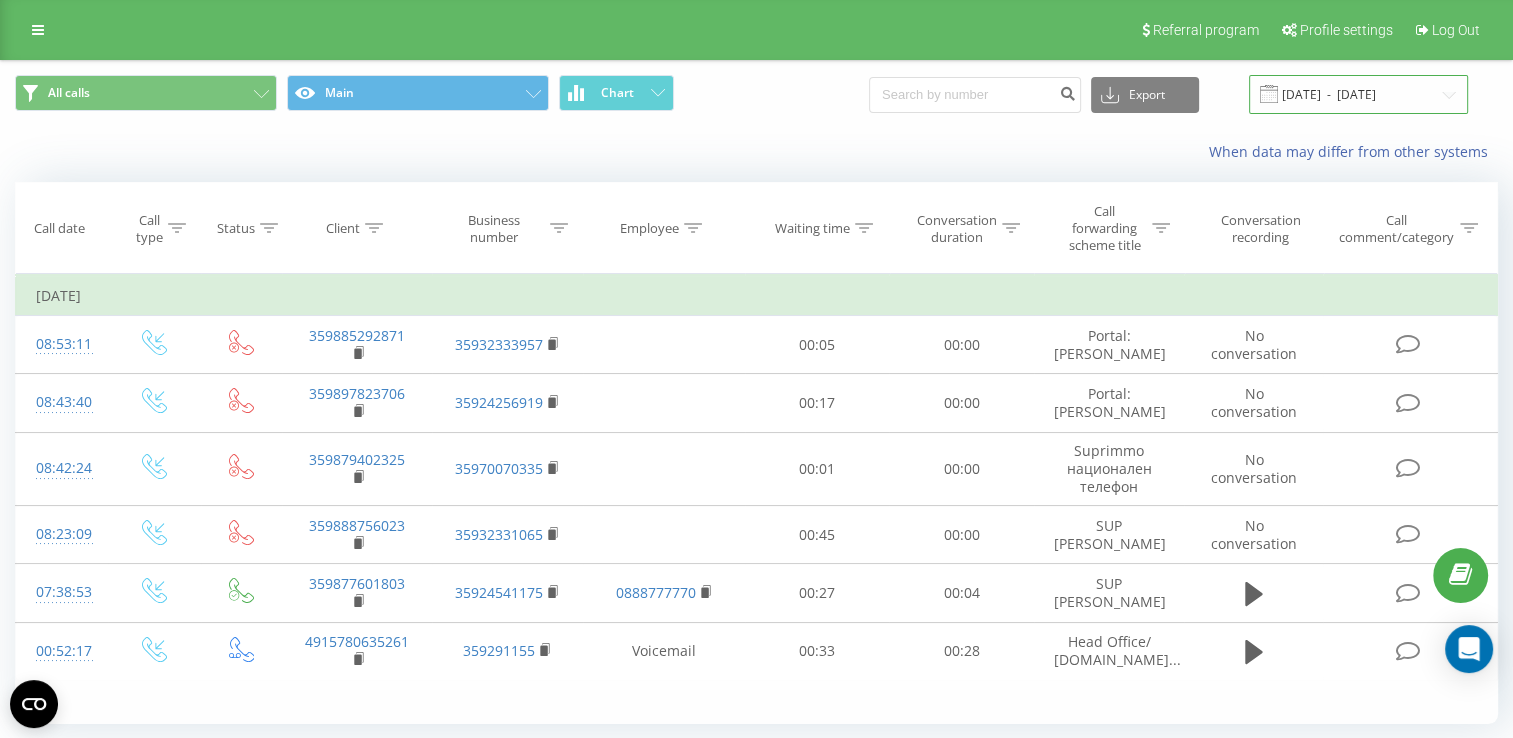 click on "[DATE]  -  [DATE]" at bounding box center [1358, 94] 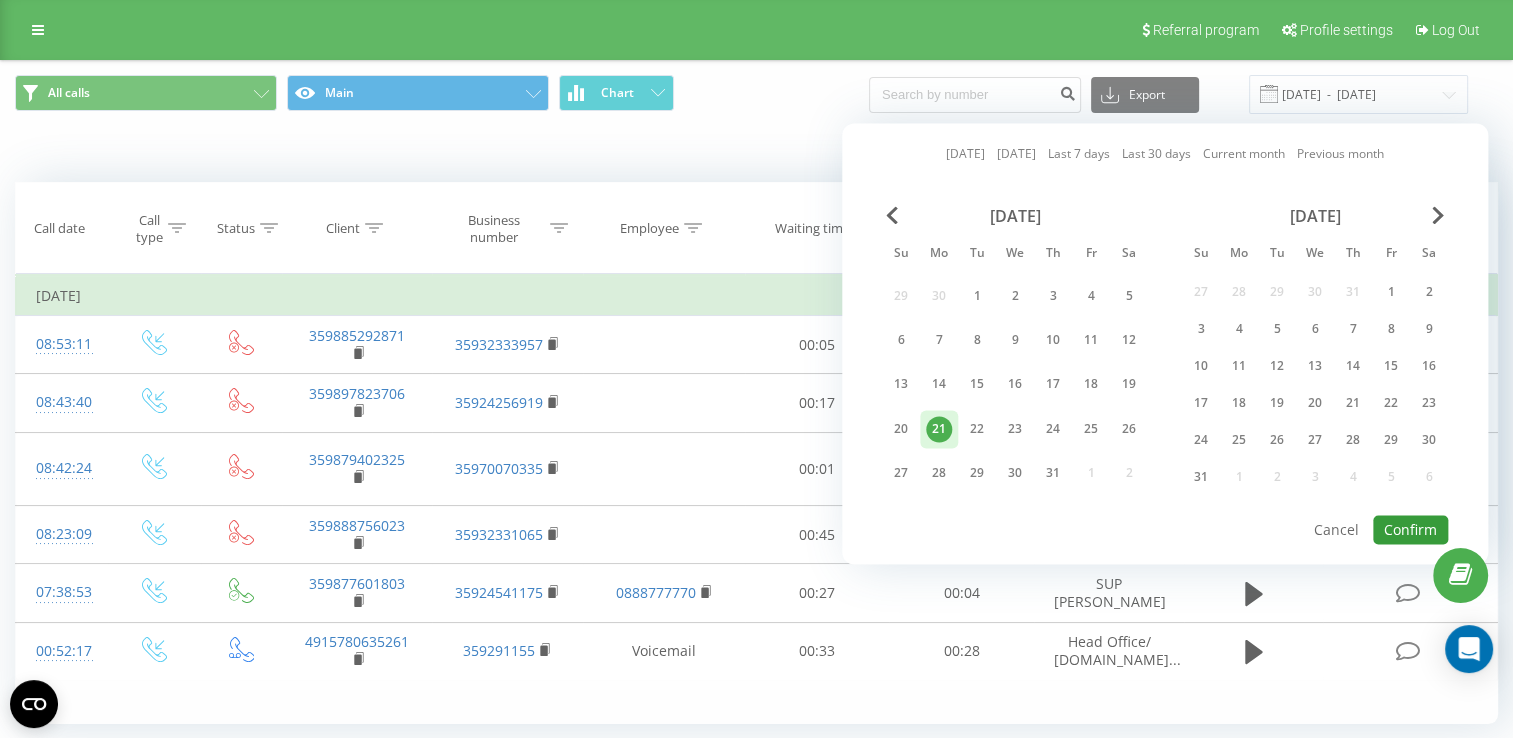 click on "Confirm" at bounding box center [1410, 529] 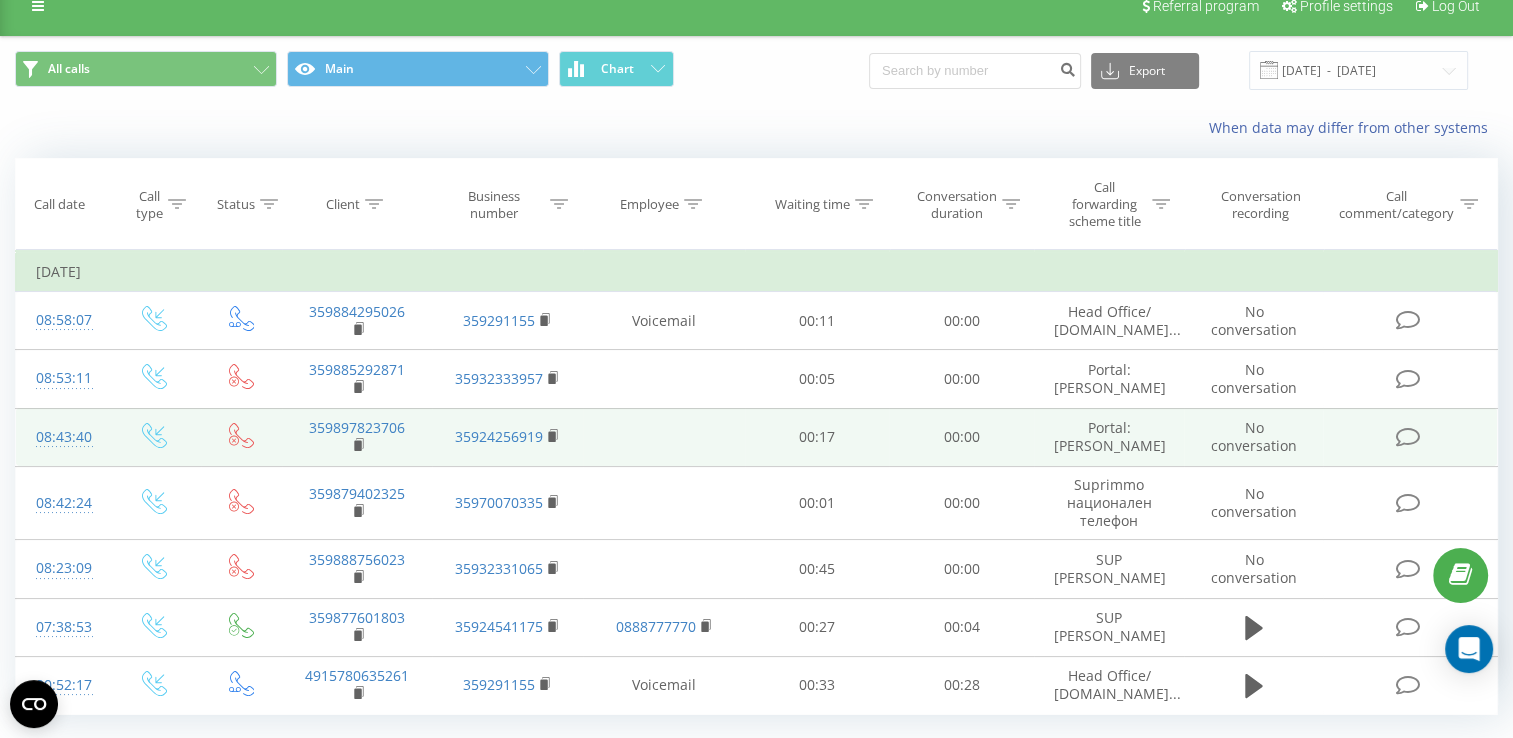 scroll, scrollTop: 0, scrollLeft: 0, axis: both 